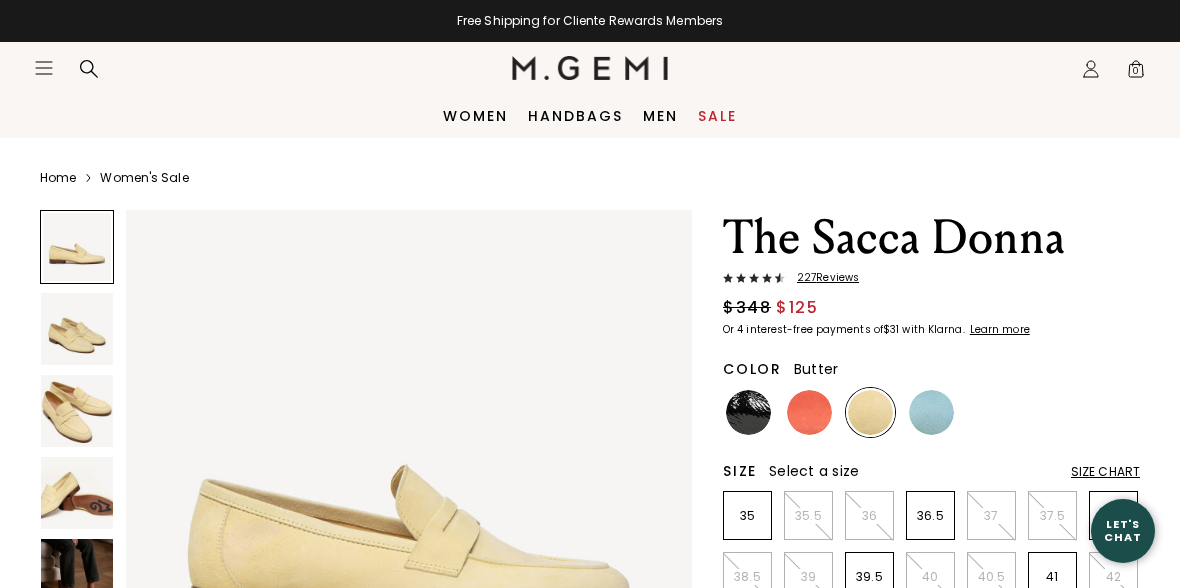 scroll, scrollTop: 0, scrollLeft: 0, axis: both 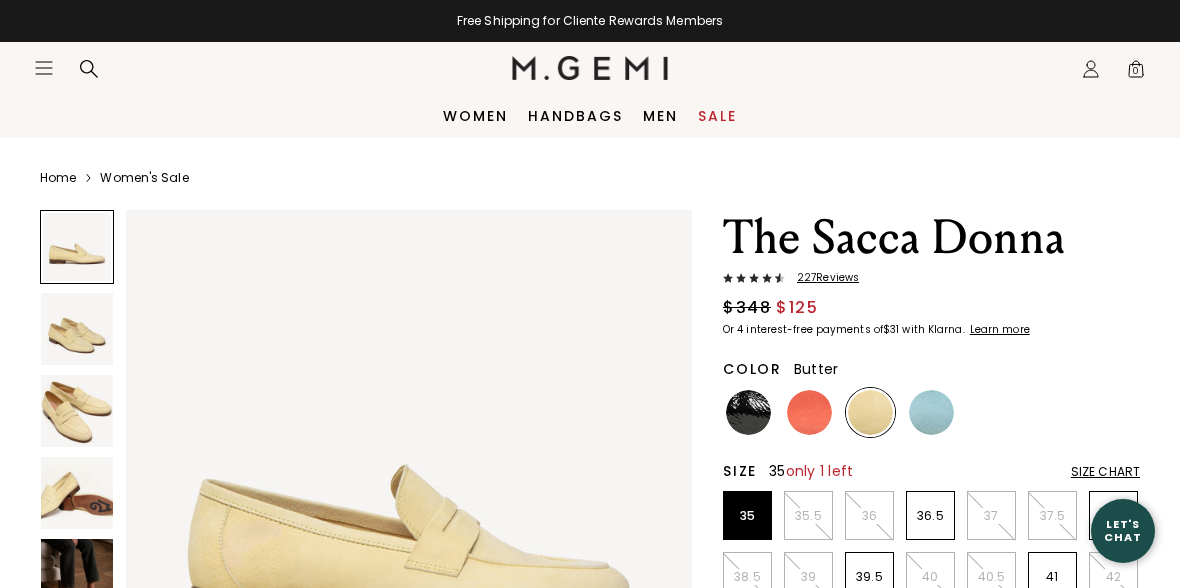 click on "35" at bounding box center [747, 515] 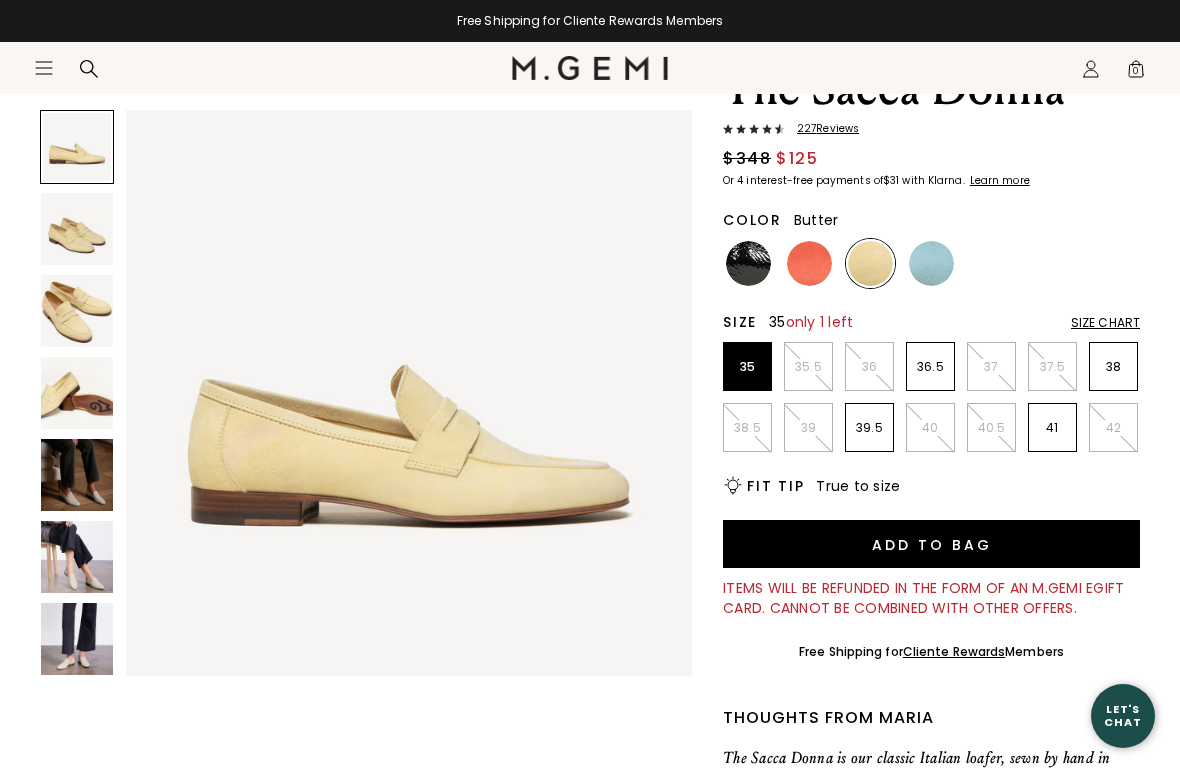 scroll, scrollTop: 150, scrollLeft: 0, axis: vertical 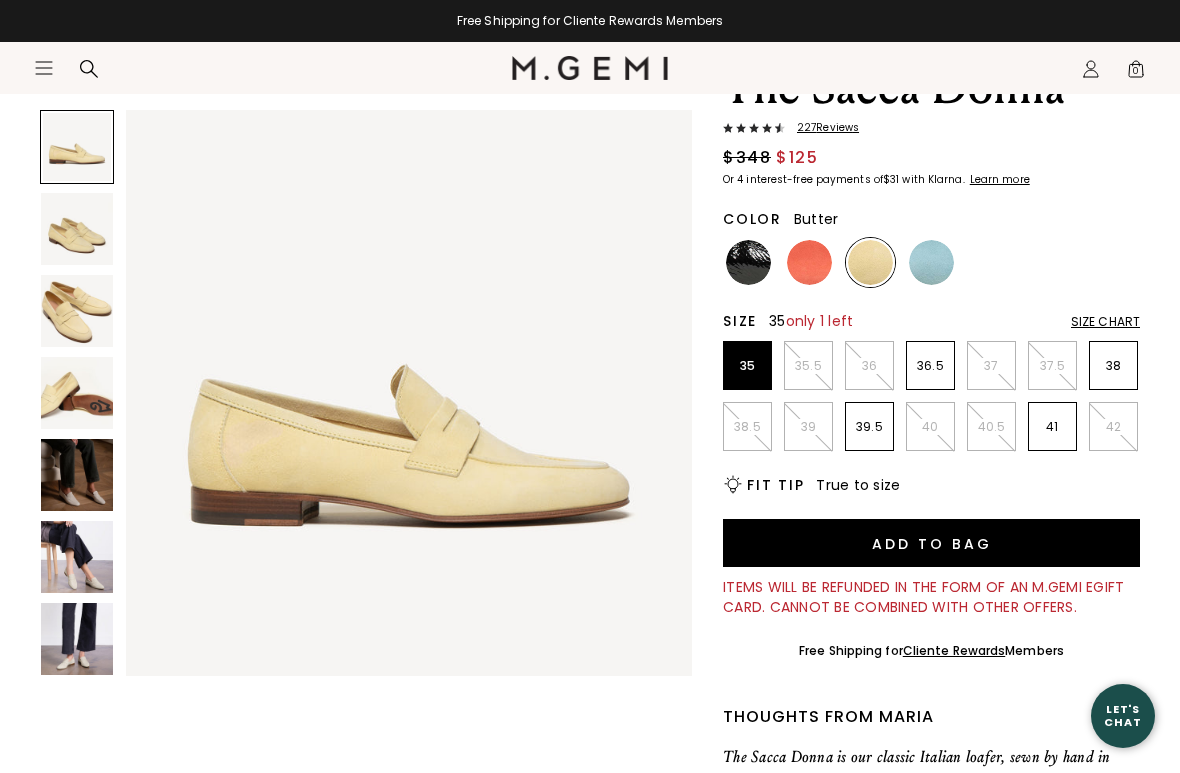 click at bounding box center [77, 557] 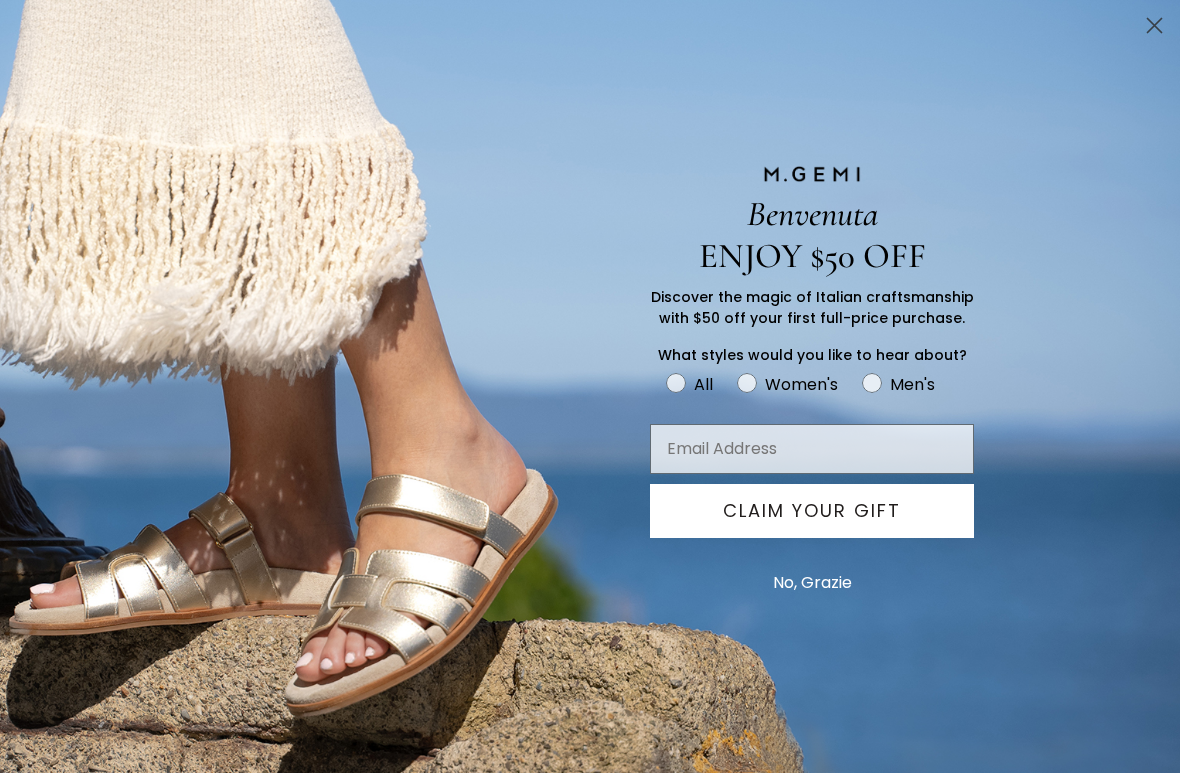 scroll, scrollTop: 2930, scrollLeft: 0, axis: vertical 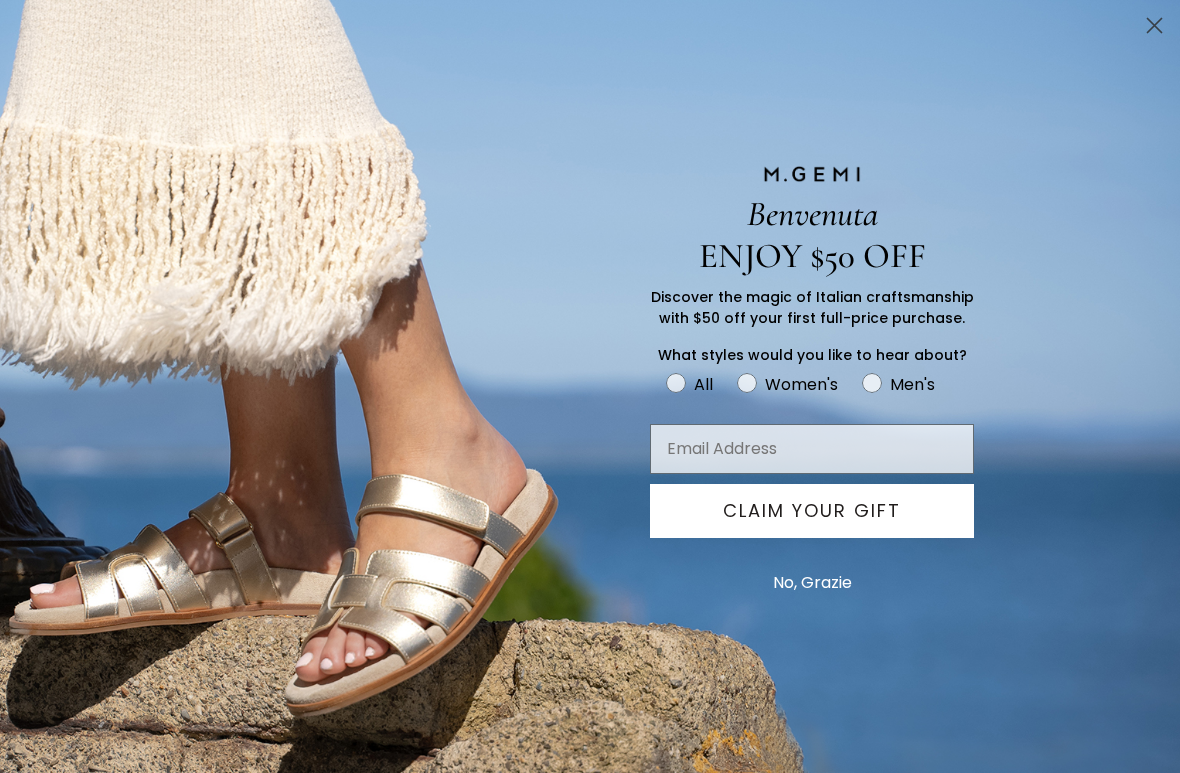 click on "No, Grazie" at bounding box center [812, 583] 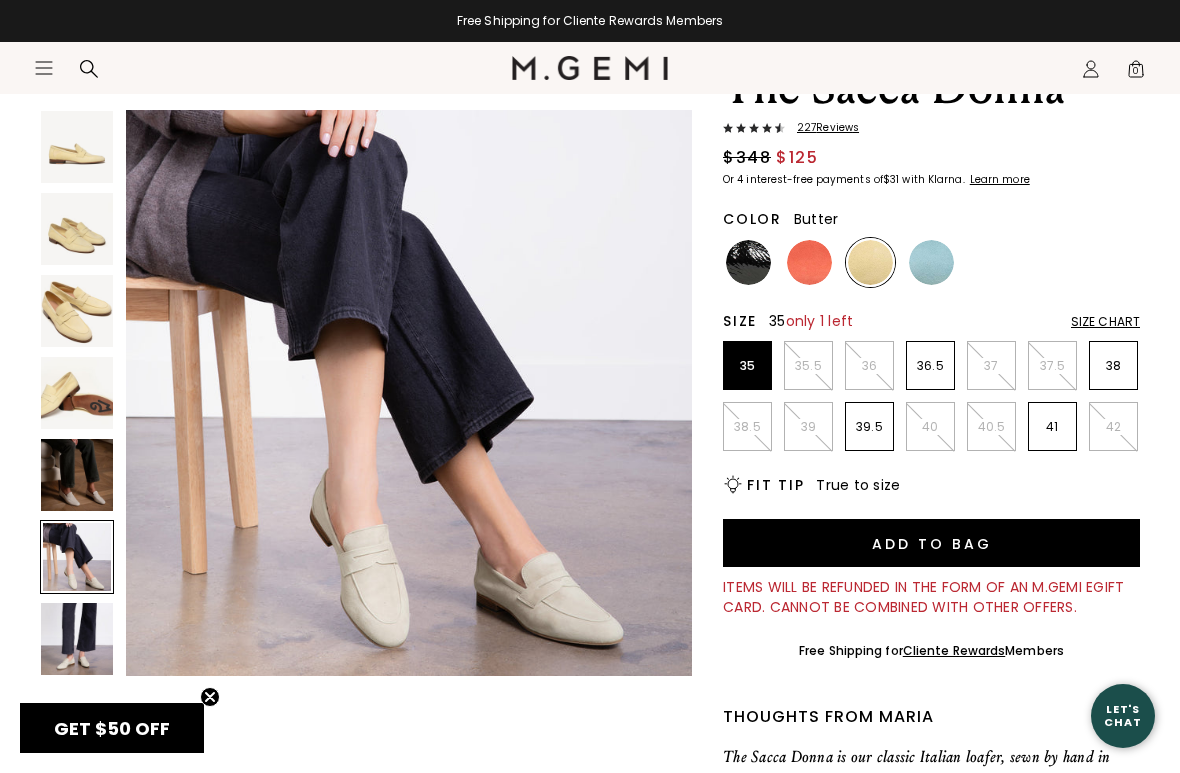 click at bounding box center (77, 393) 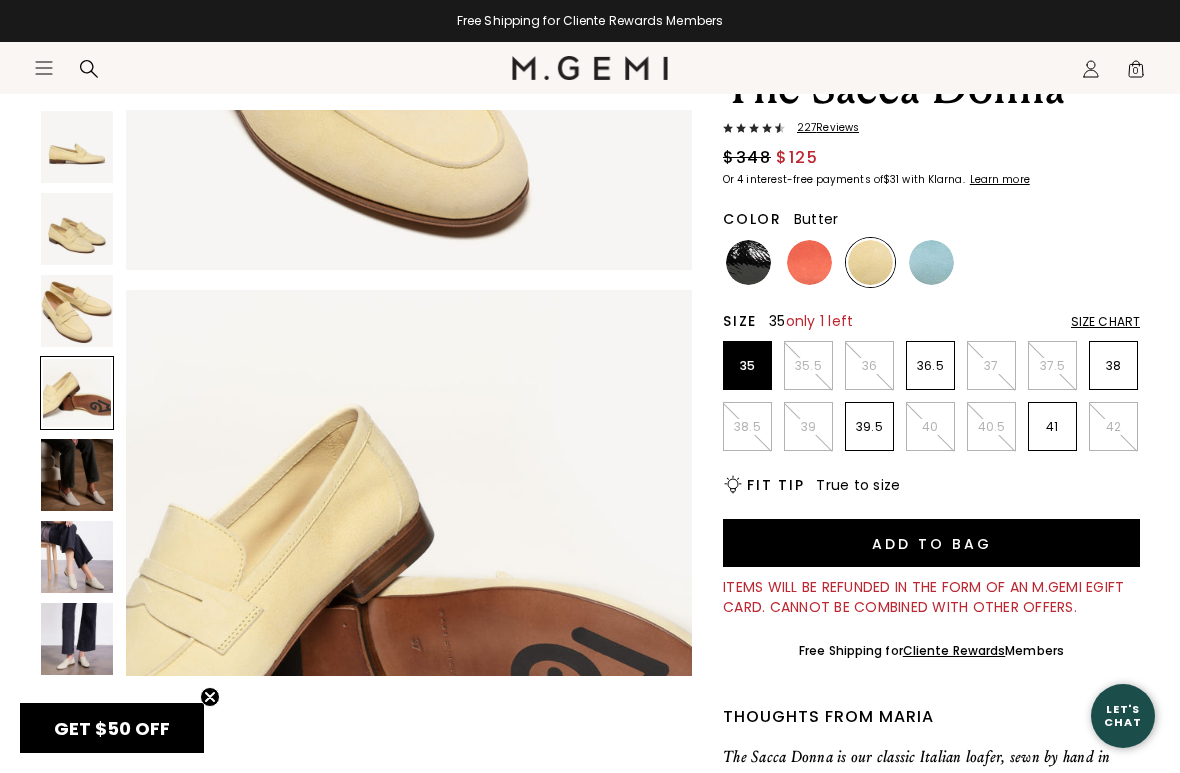 scroll, scrollTop: 1567, scrollLeft: 0, axis: vertical 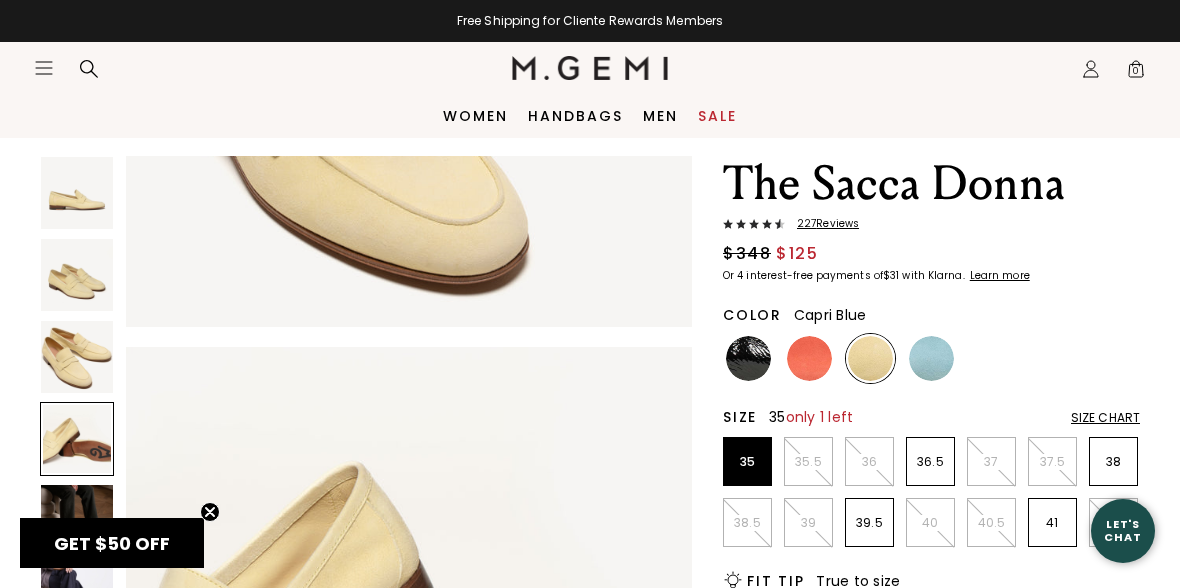 click at bounding box center (931, 358) 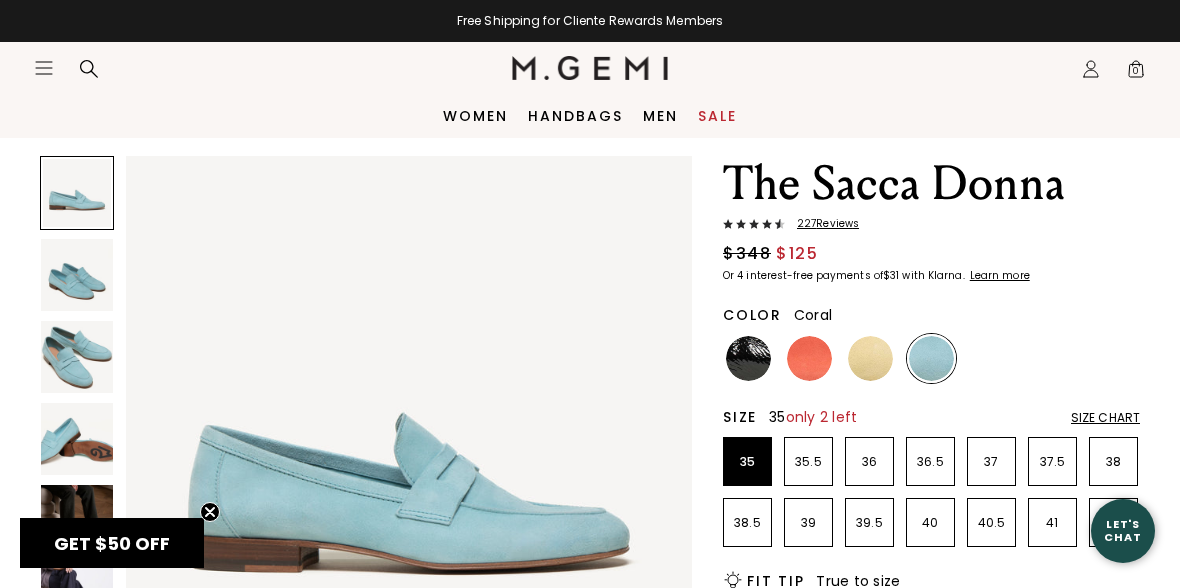 click at bounding box center (809, 358) 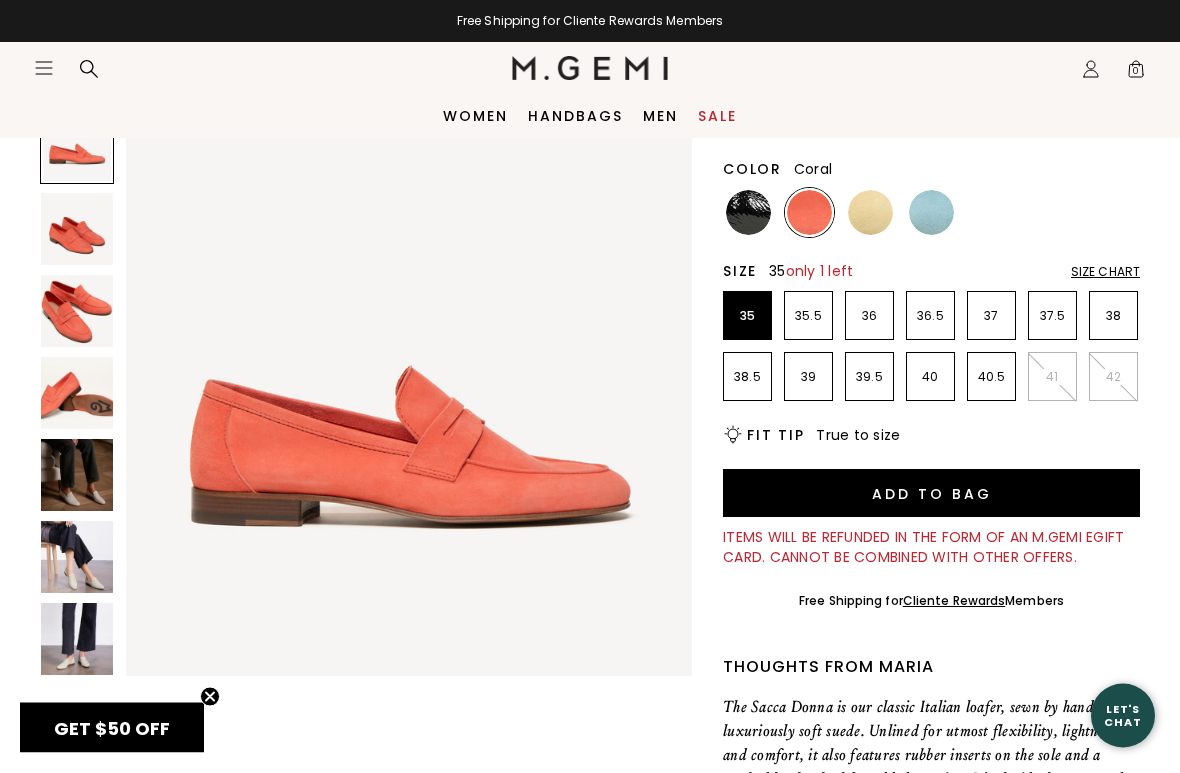scroll, scrollTop: 200, scrollLeft: 0, axis: vertical 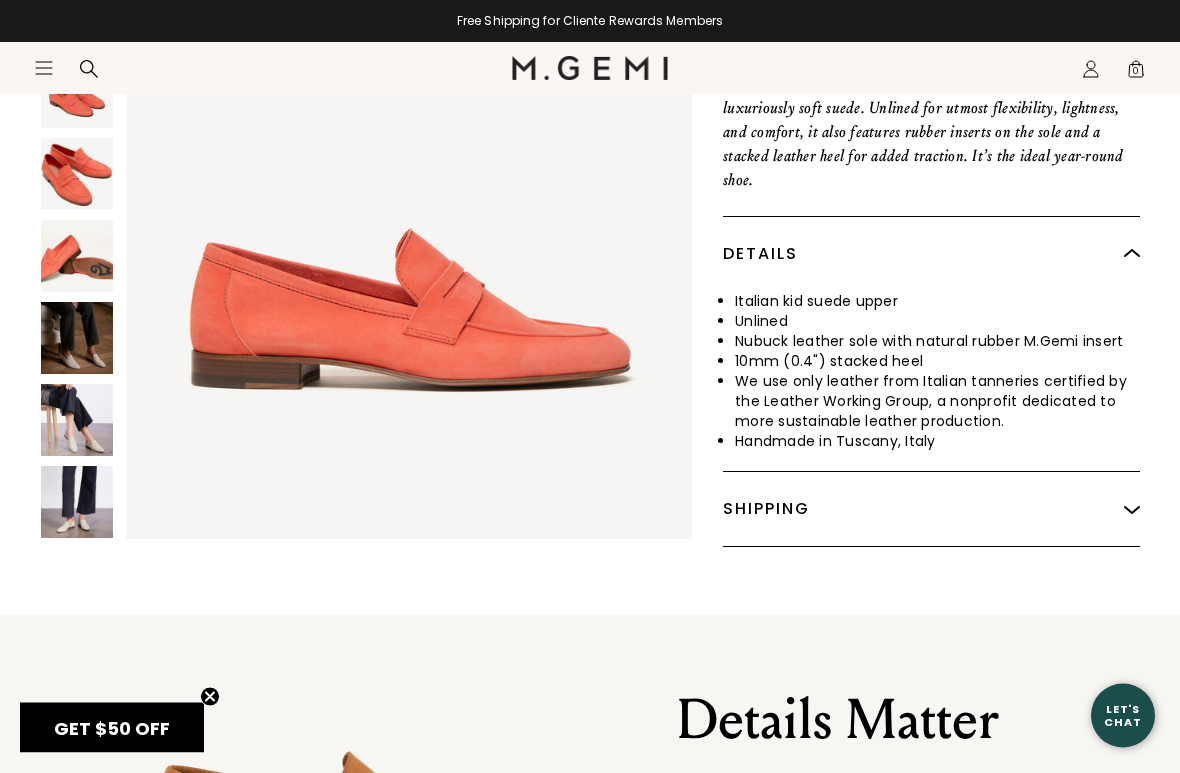 click on "Shipping" at bounding box center [931, 510] 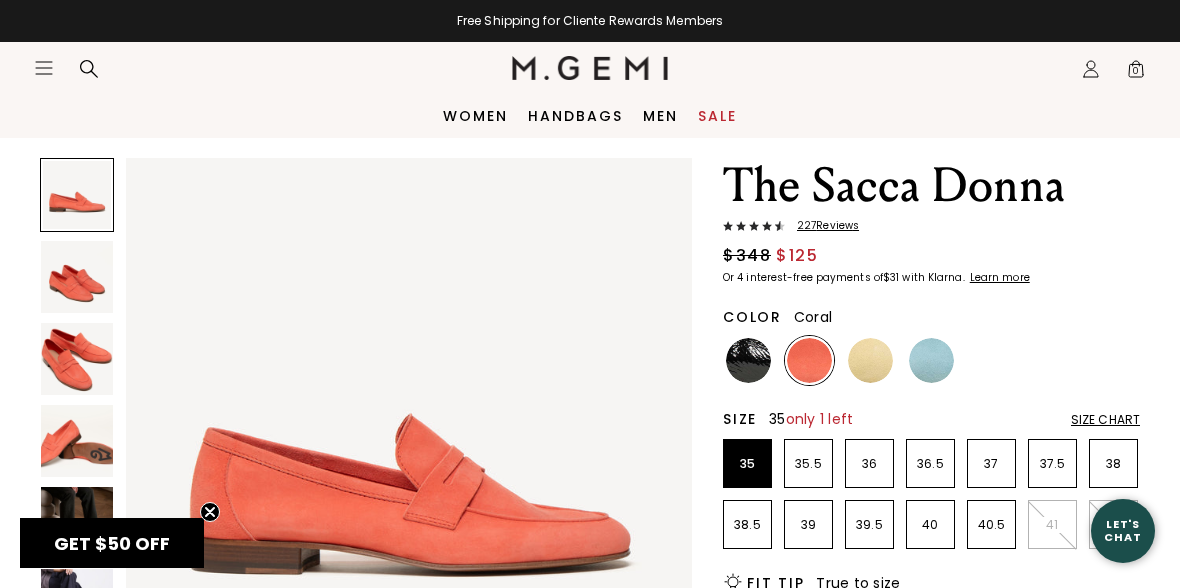 scroll, scrollTop: 50, scrollLeft: 0, axis: vertical 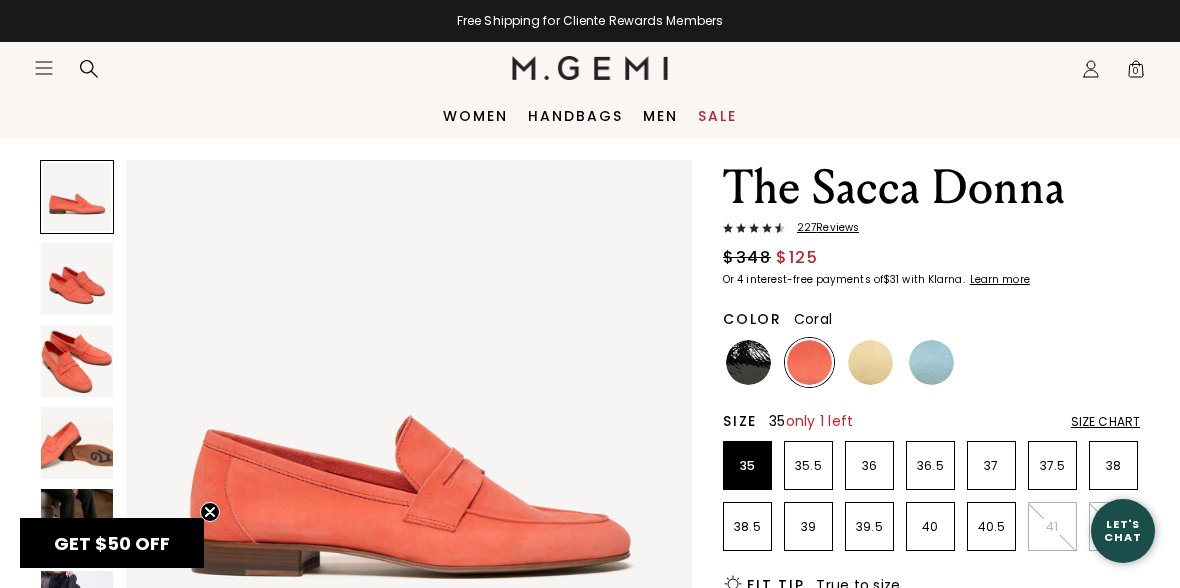 click at bounding box center [931, 362] 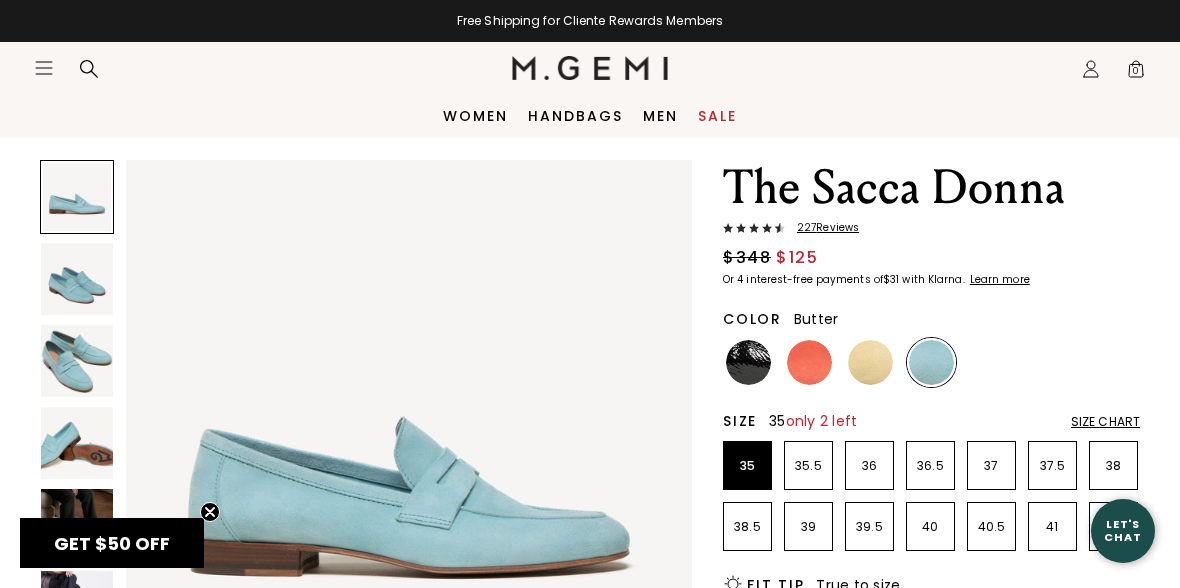 click at bounding box center [870, 362] 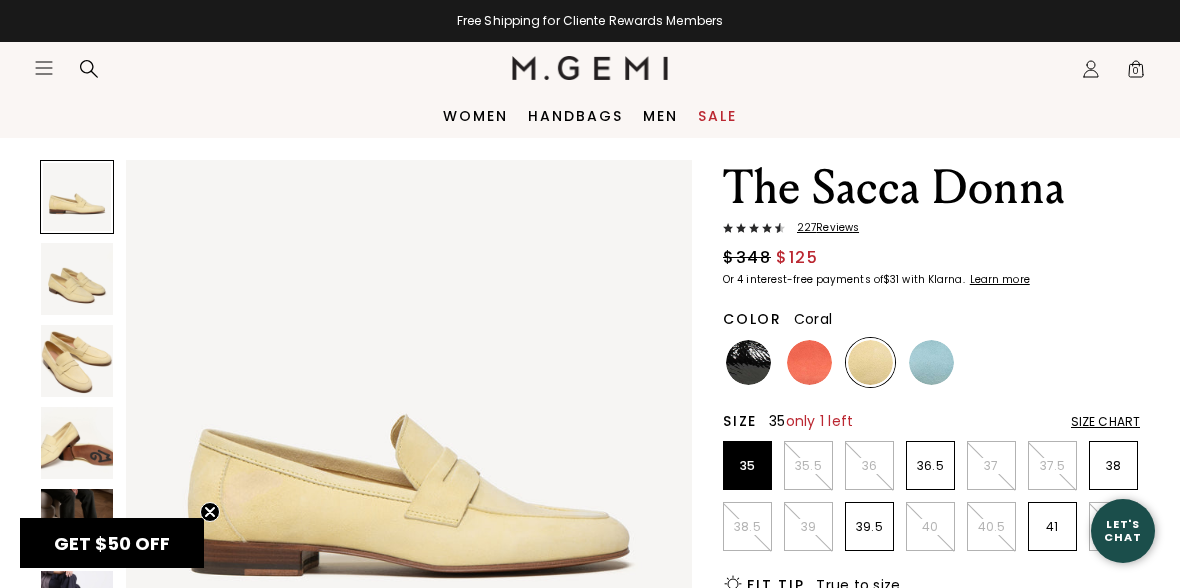 click at bounding box center (809, 362) 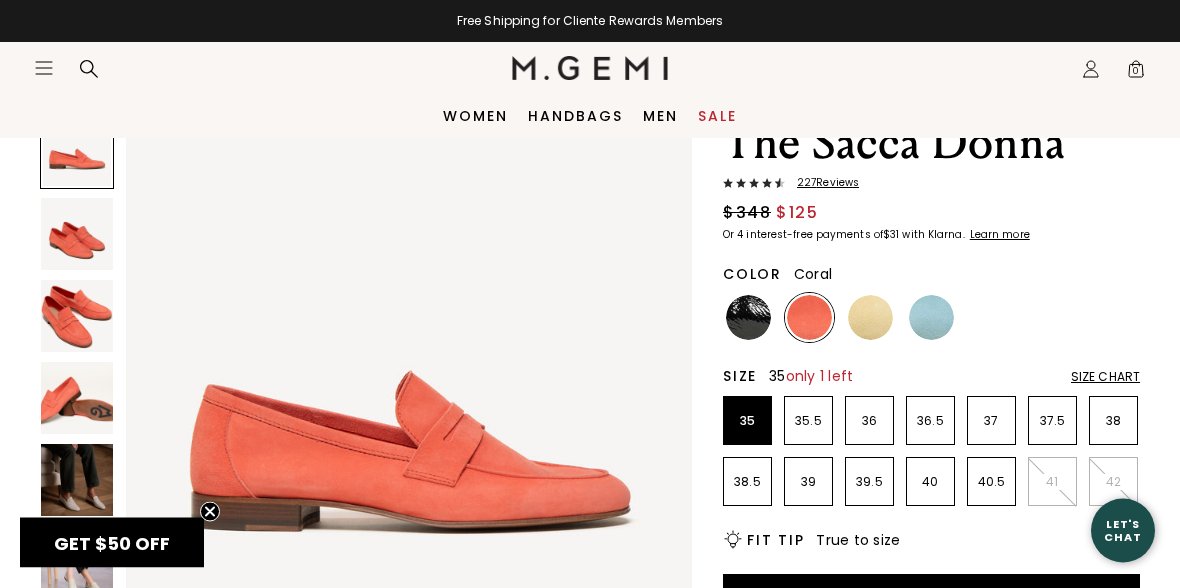 scroll, scrollTop: 95, scrollLeft: 0, axis: vertical 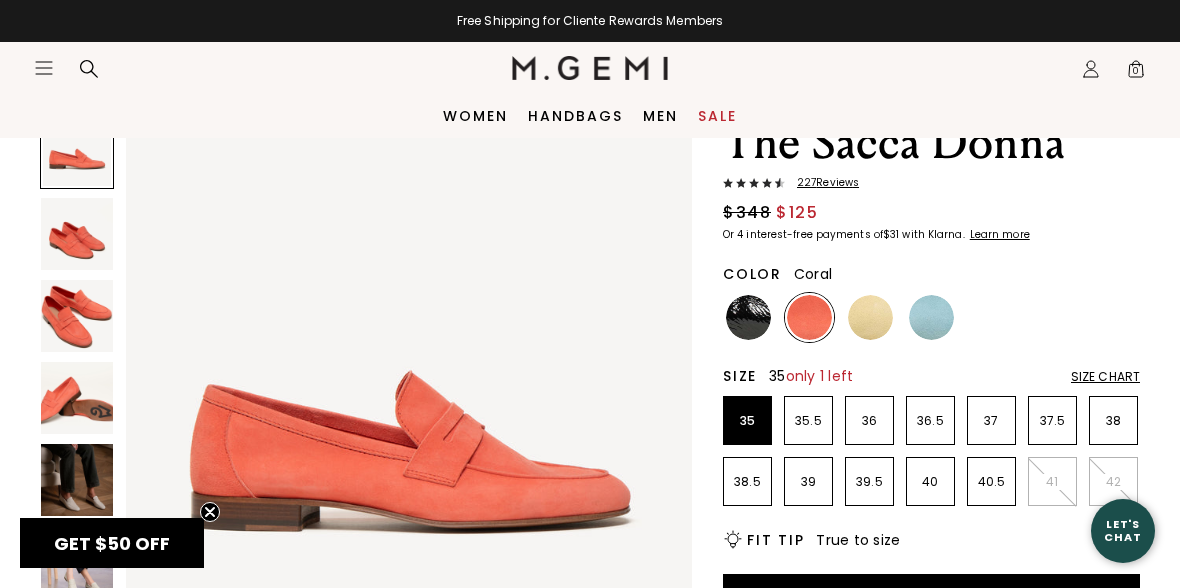 click at bounding box center [870, 317] 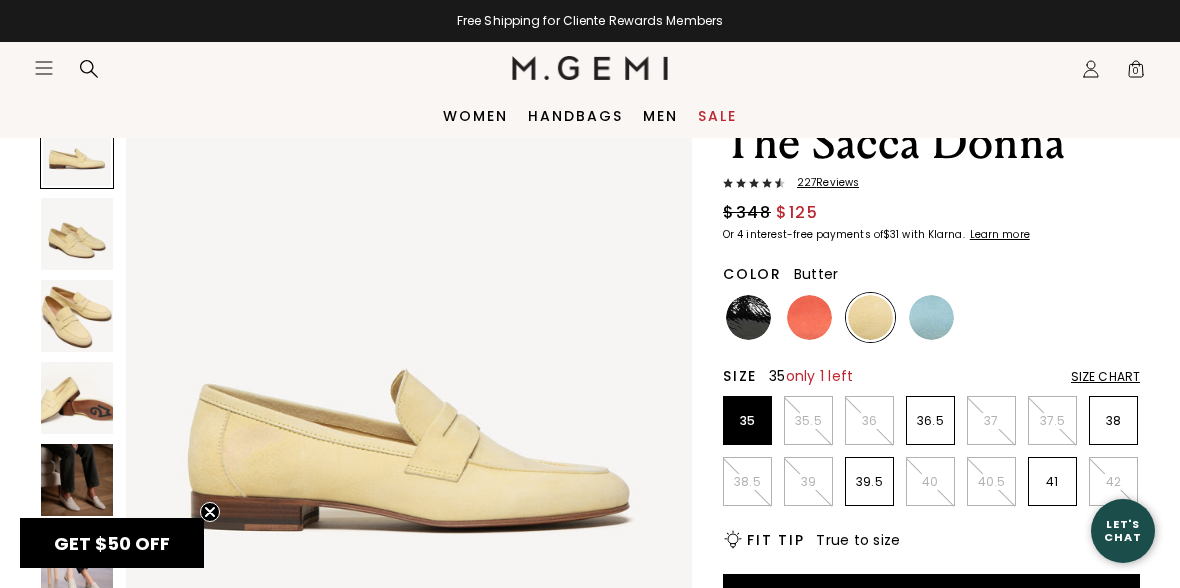 click on "Icons/20x20/hamburger@2x
Women
Shop All Shoes
New Arrivals
Bestsellers Essentials The Event Edit" at bounding box center (590, 68) 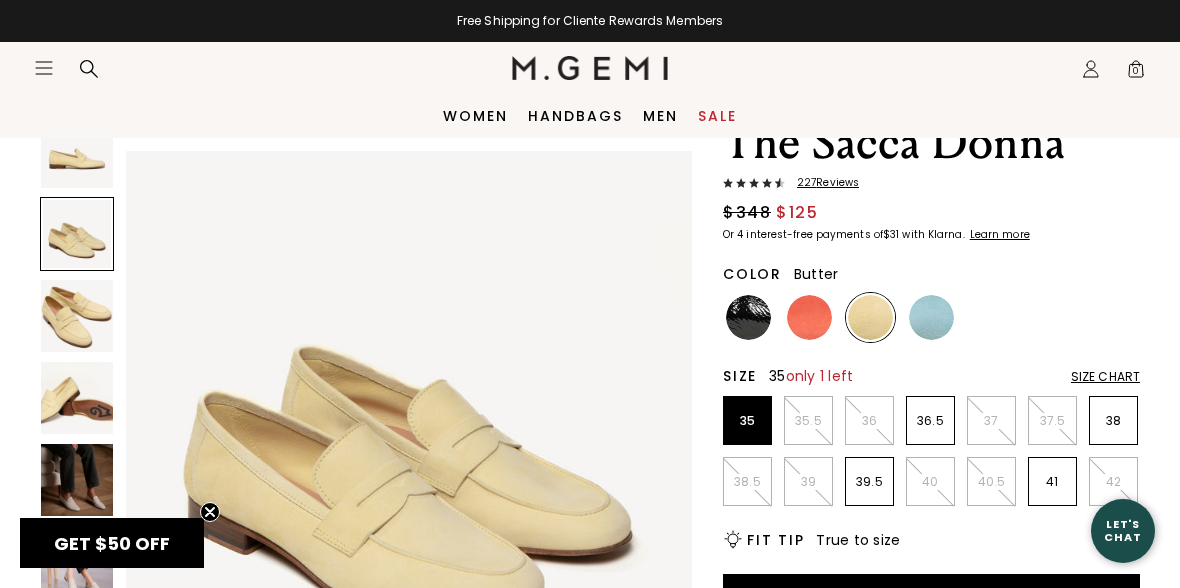 scroll, scrollTop: 586, scrollLeft: 0, axis: vertical 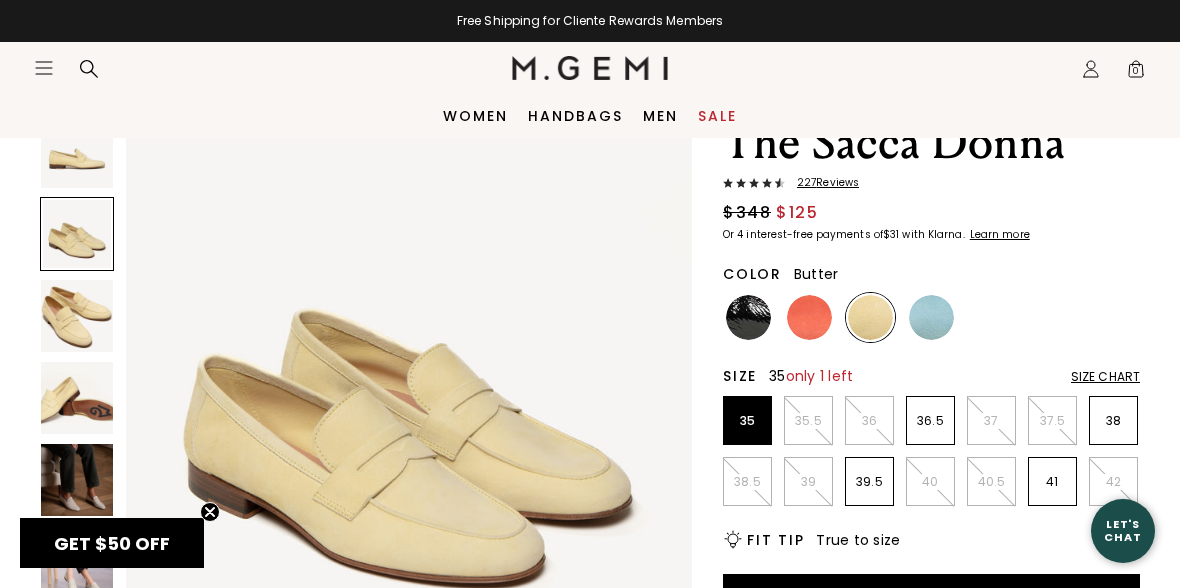 click at bounding box center [809, 317] 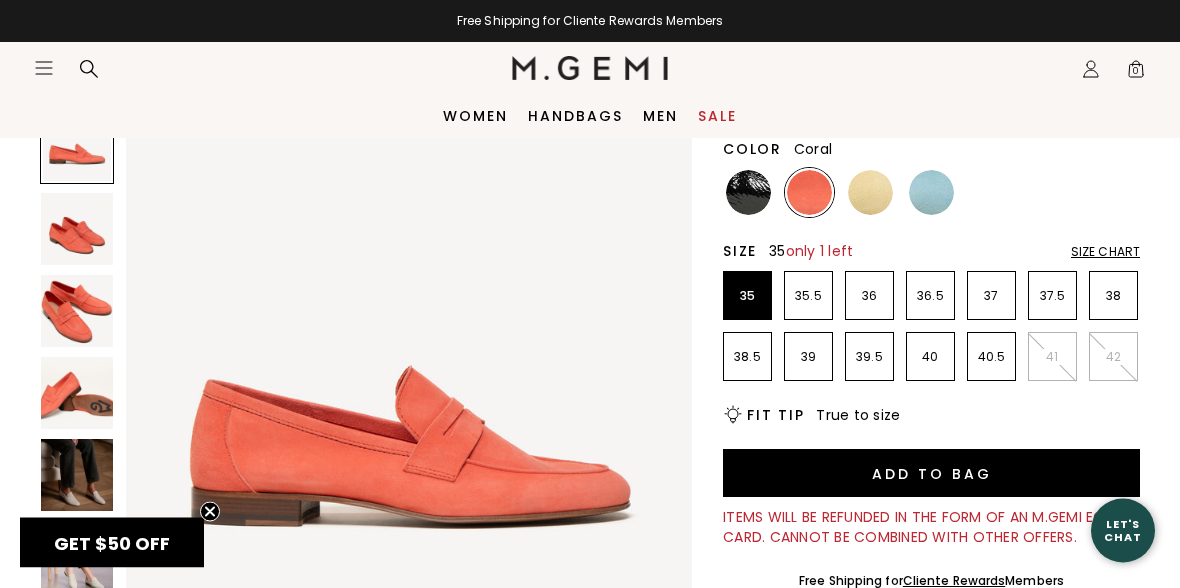 scroll, scrollTop: 215, scrollLeft: 0, axis: vertical 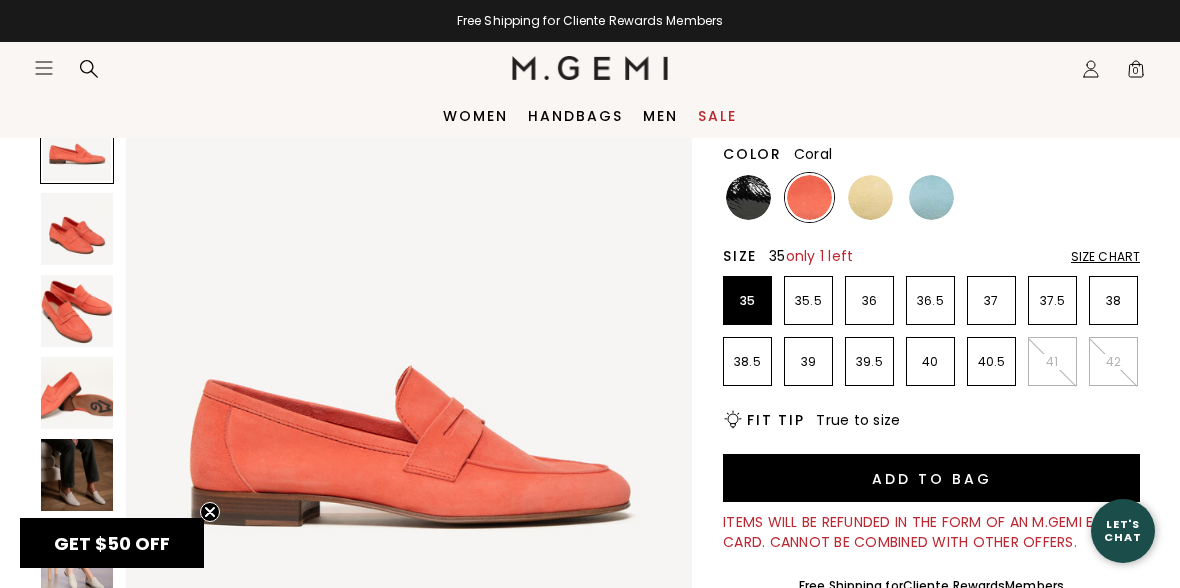 click on "Add to Bag" at bounding box center [931, 478] 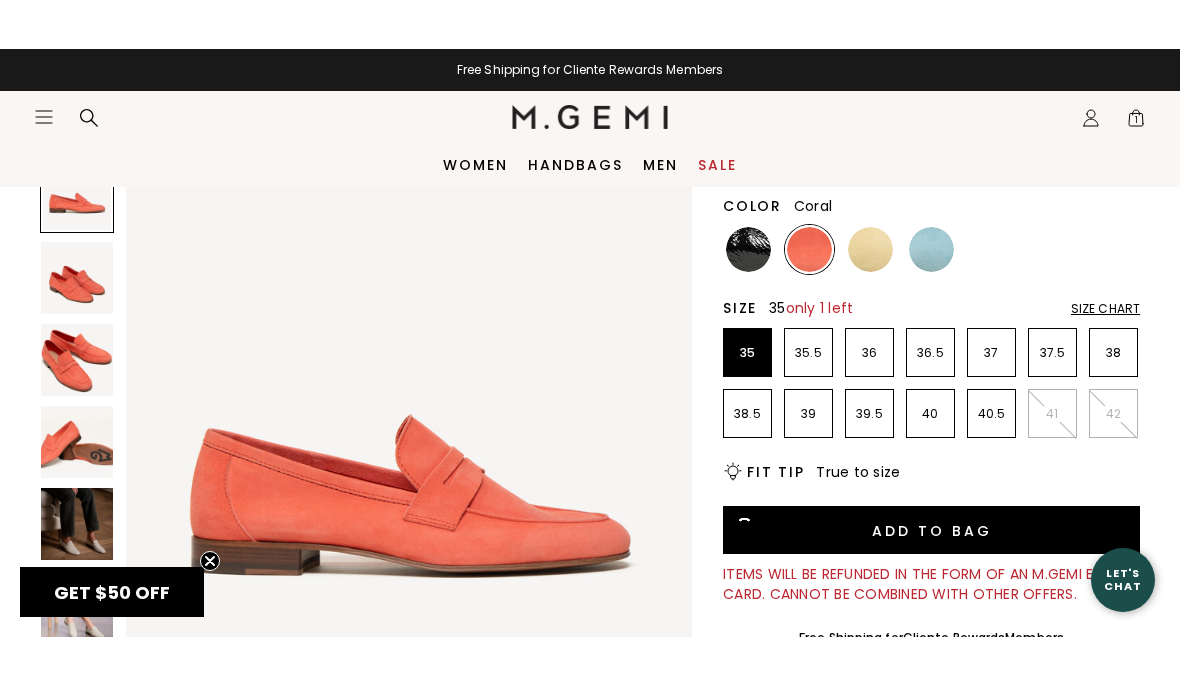 scroll, scrollTop: 0, scrollLeft: 0, axis: both 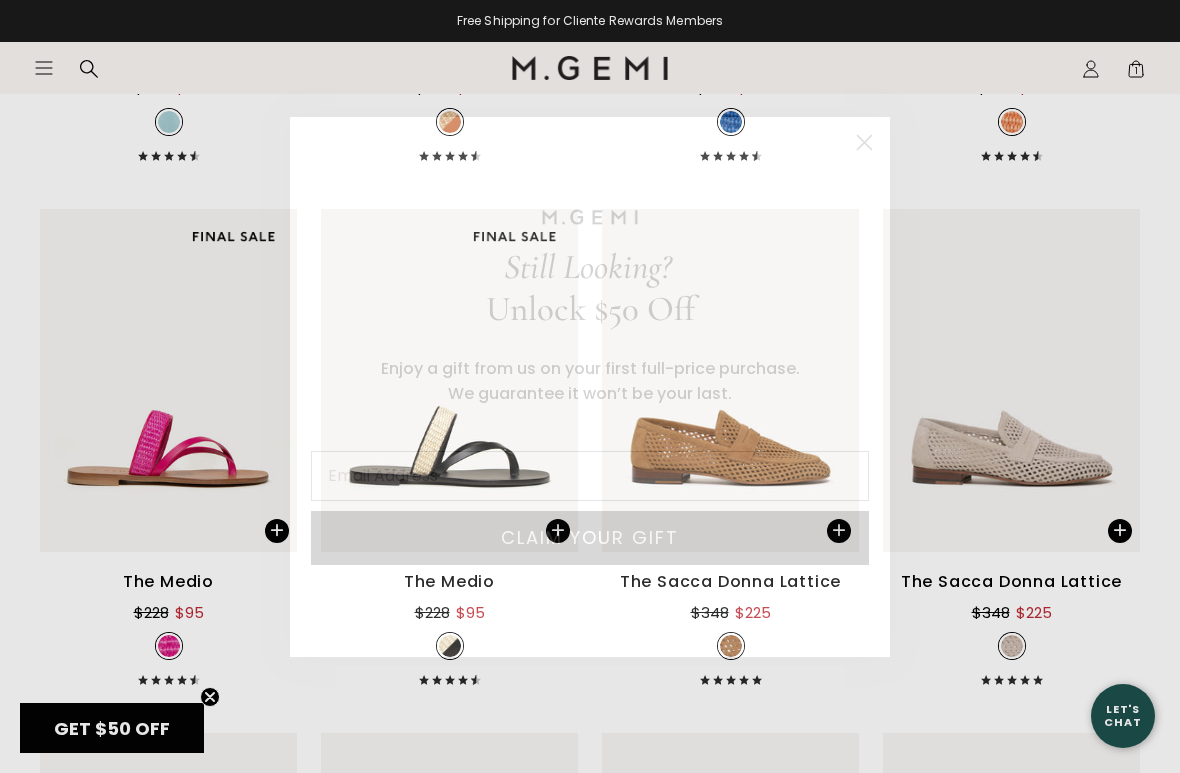 click on "Close dialog" 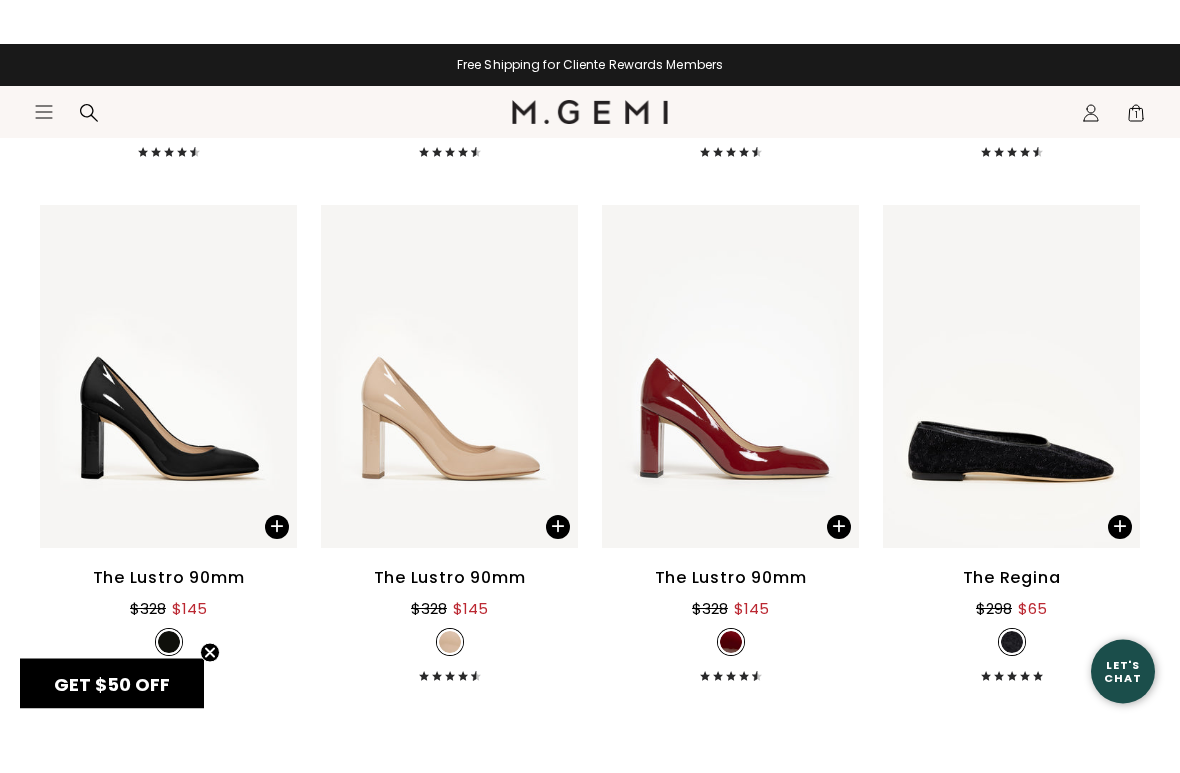 scroll, scrollTop: 18306, scrollLeft: 0, axis: vertical 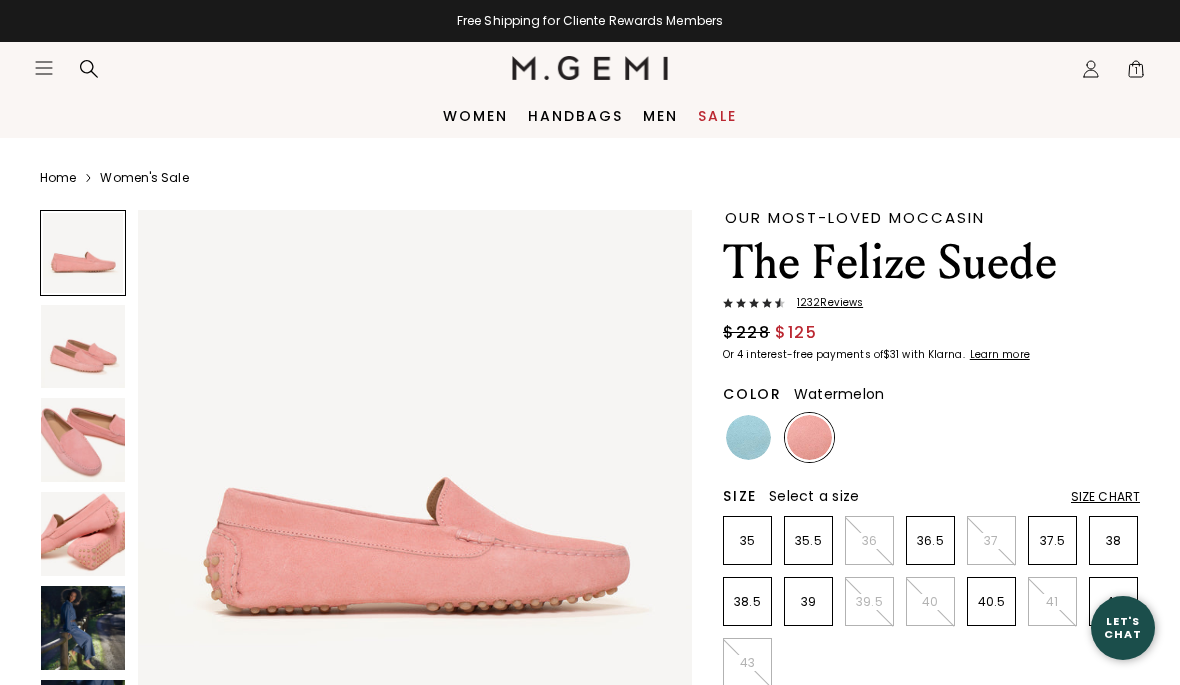 click at bounding box center (83, 534) 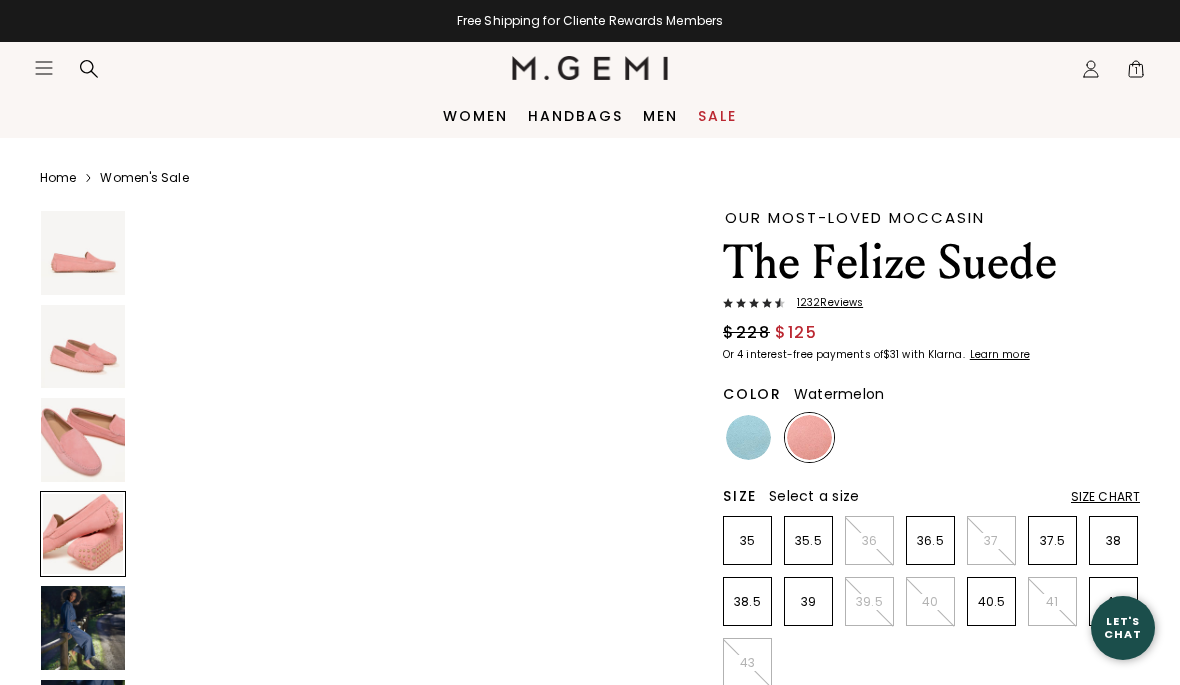 scroll, scrollTop: 1723, scrollLeft: 0, axis: vertical 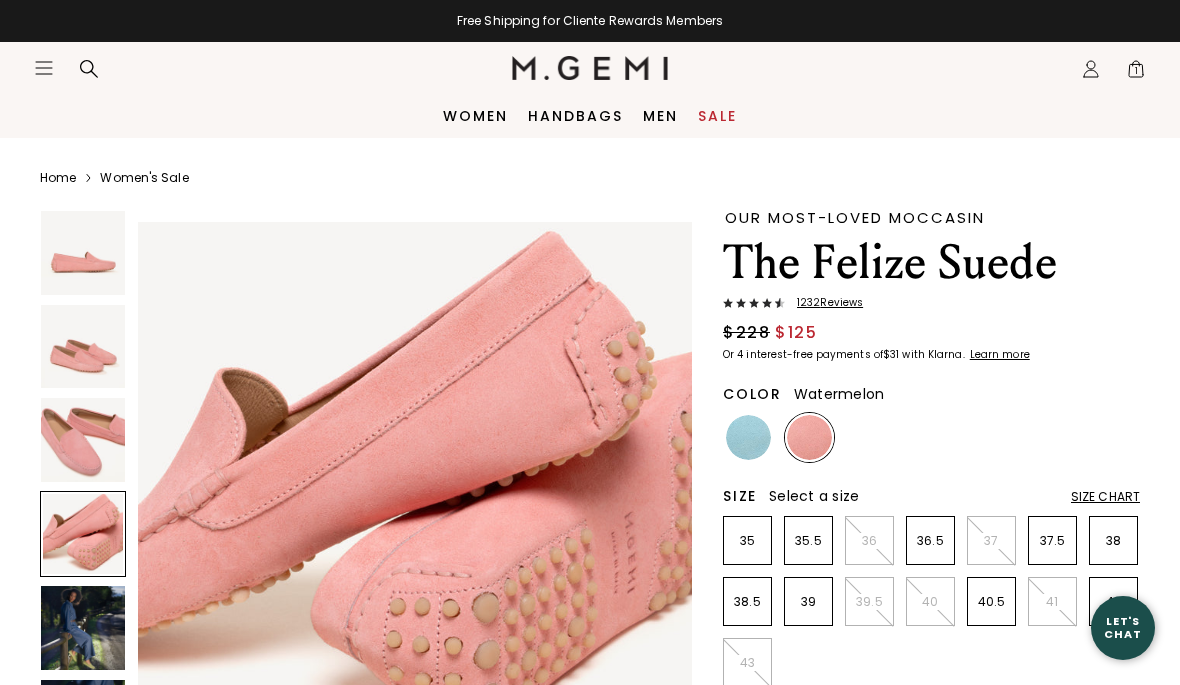 click at bounding box center [83, 534] 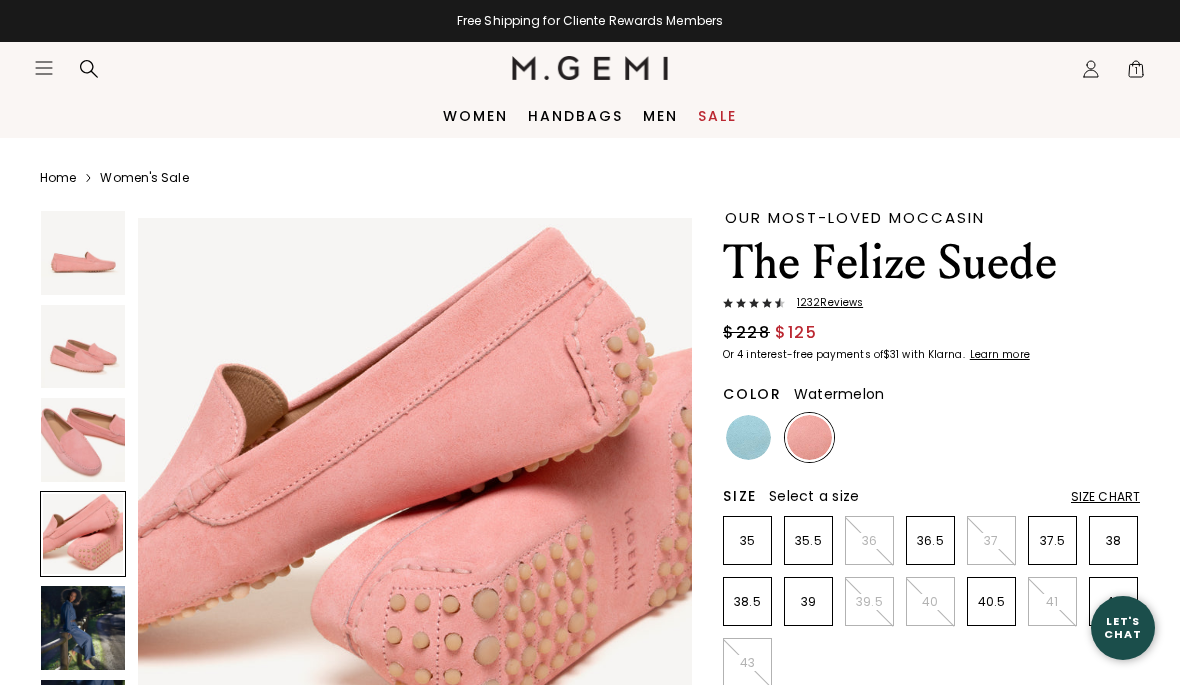 scroll, scrollTop: 1723, scrollLeft: 0, axis: vertical 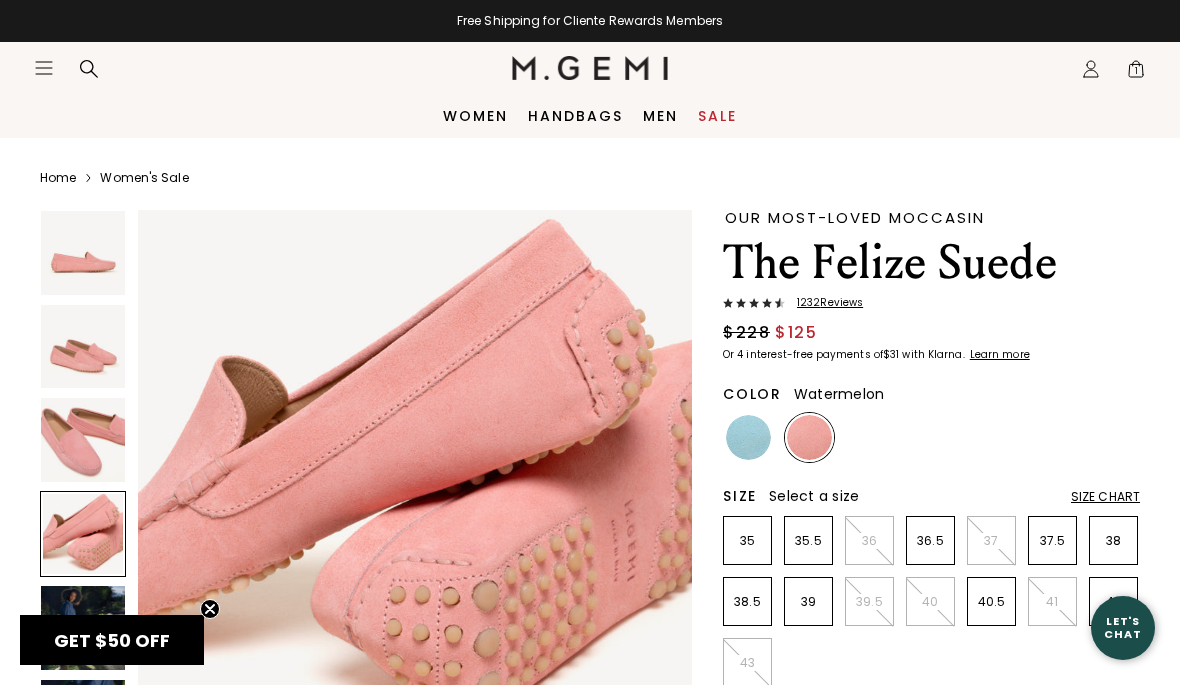click at bounding box center (83, 347) 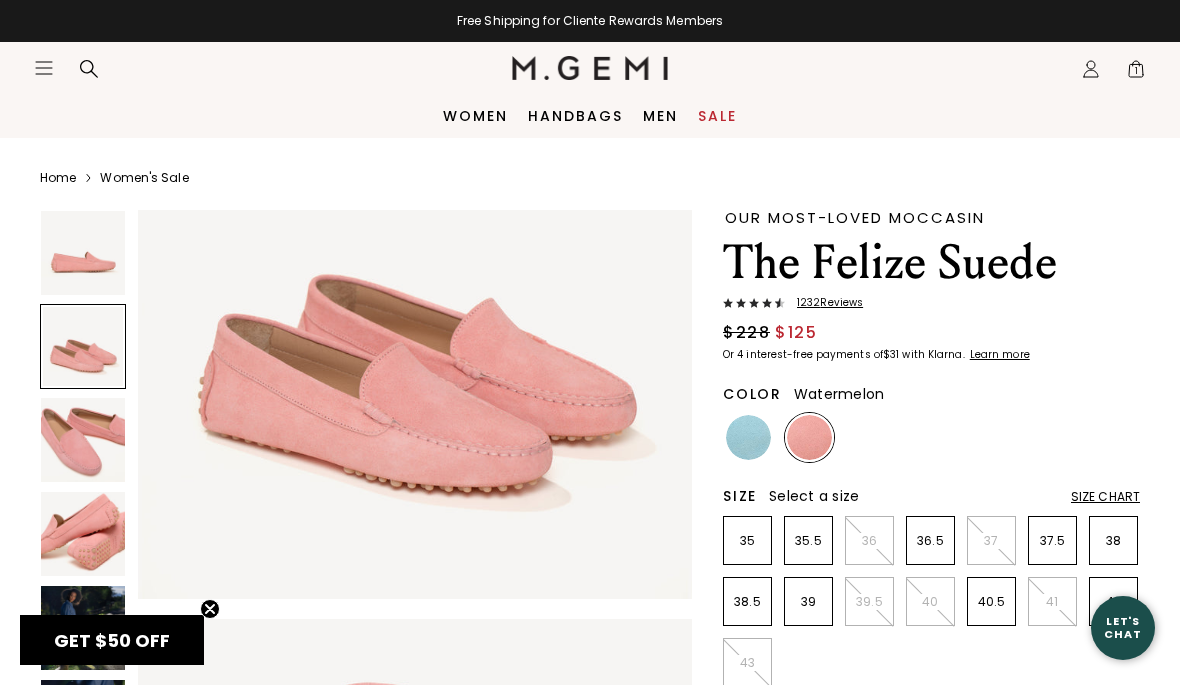 scroll, scrollTop: 574, scrollLeft: 0, axis: vertical 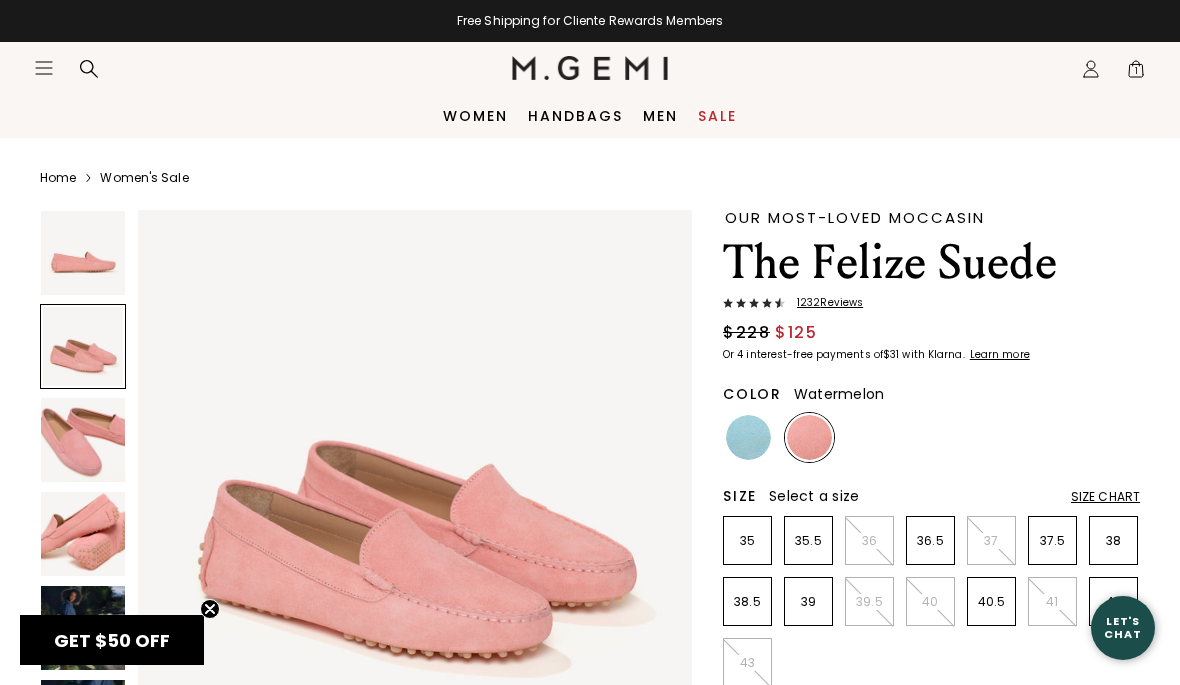 click at bounding box center (748, 437) 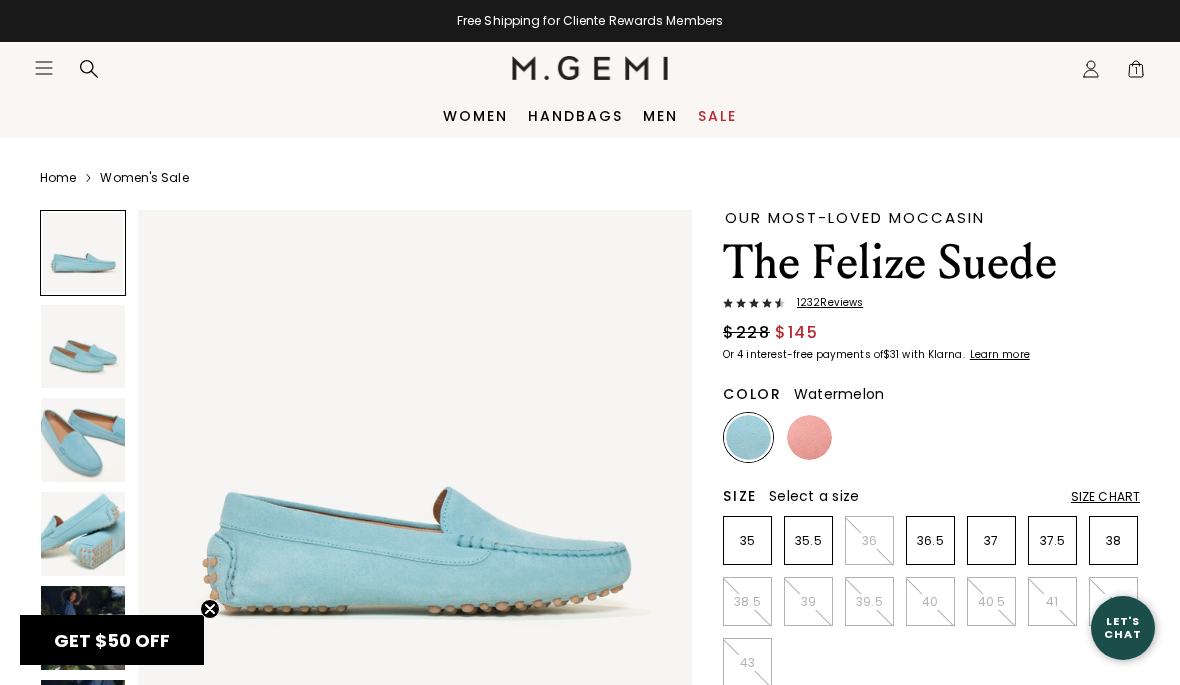 click at bounding box center [809, 437] 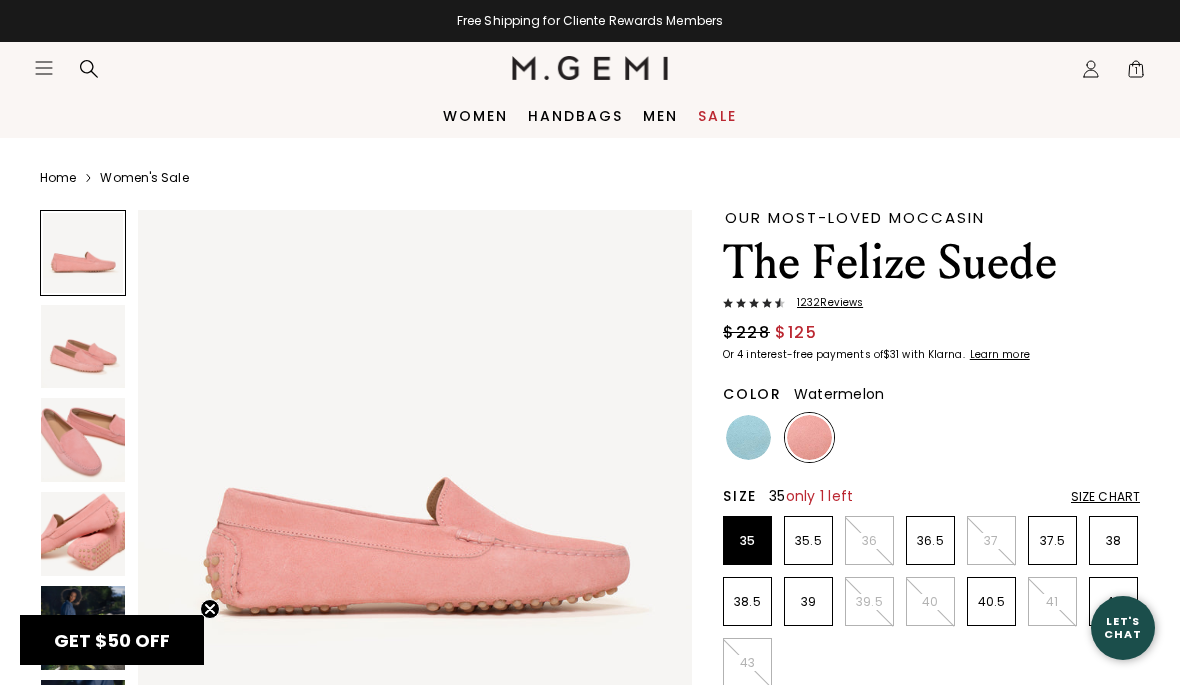 click on "35" at bounding box center (747, 541) 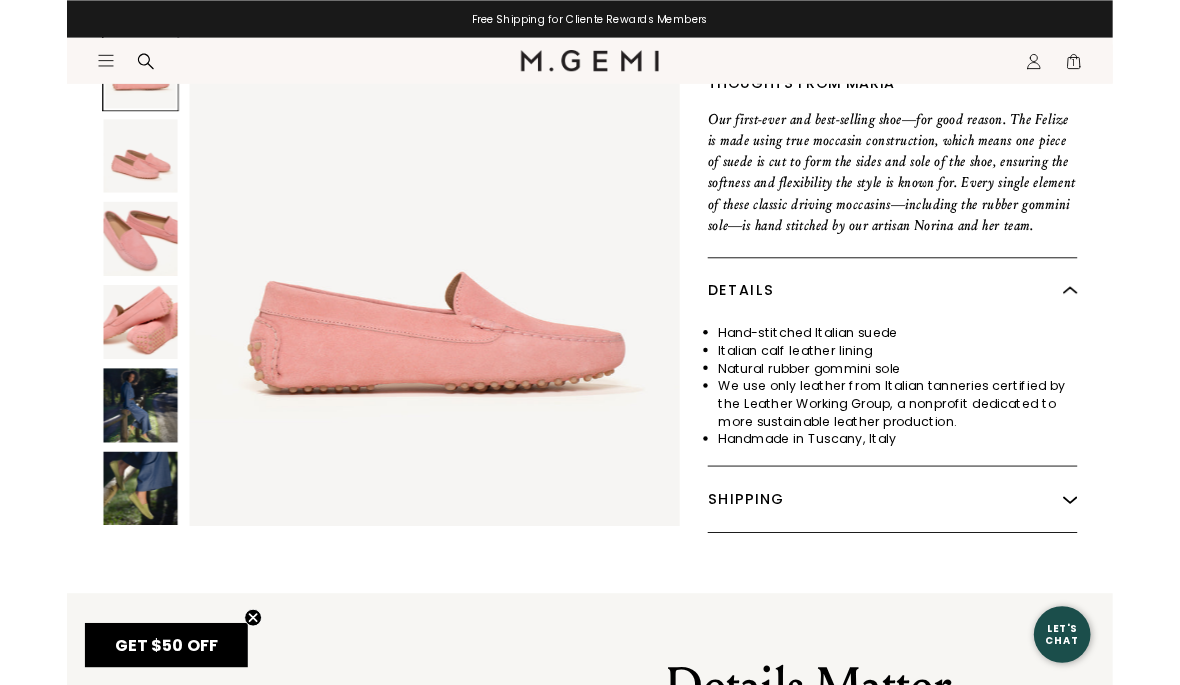 scroll, scrollTop: 917, scrollLeft: 0, axis: vertical 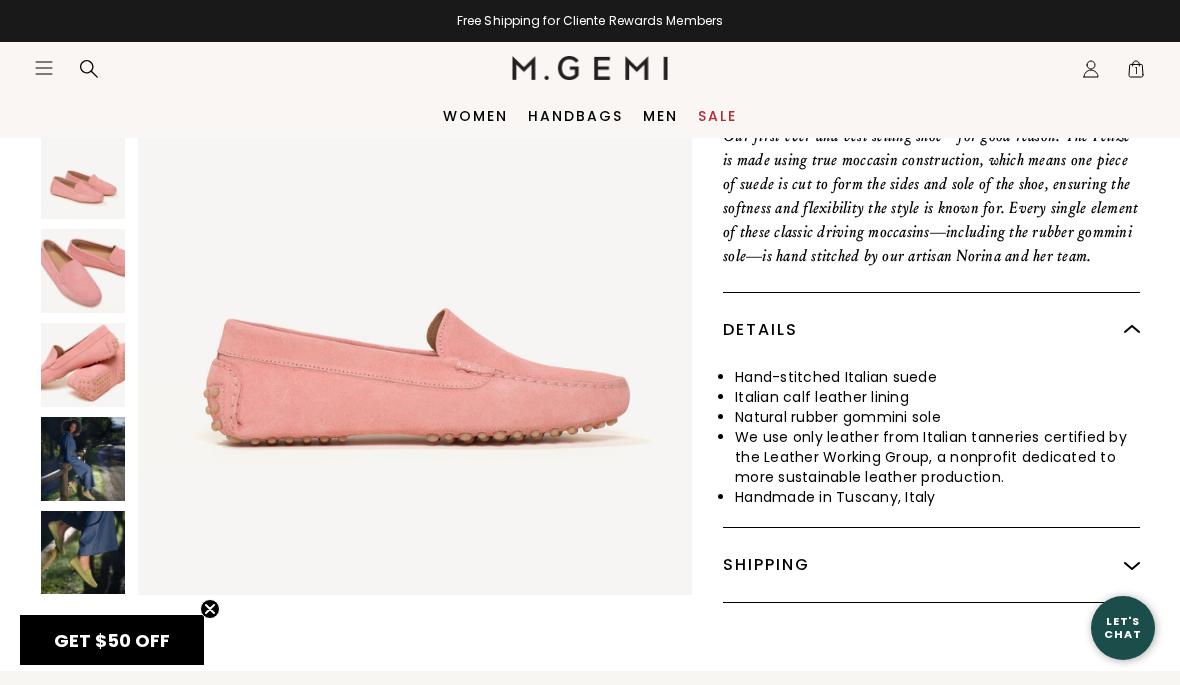 click at bounding box center [83, 553] 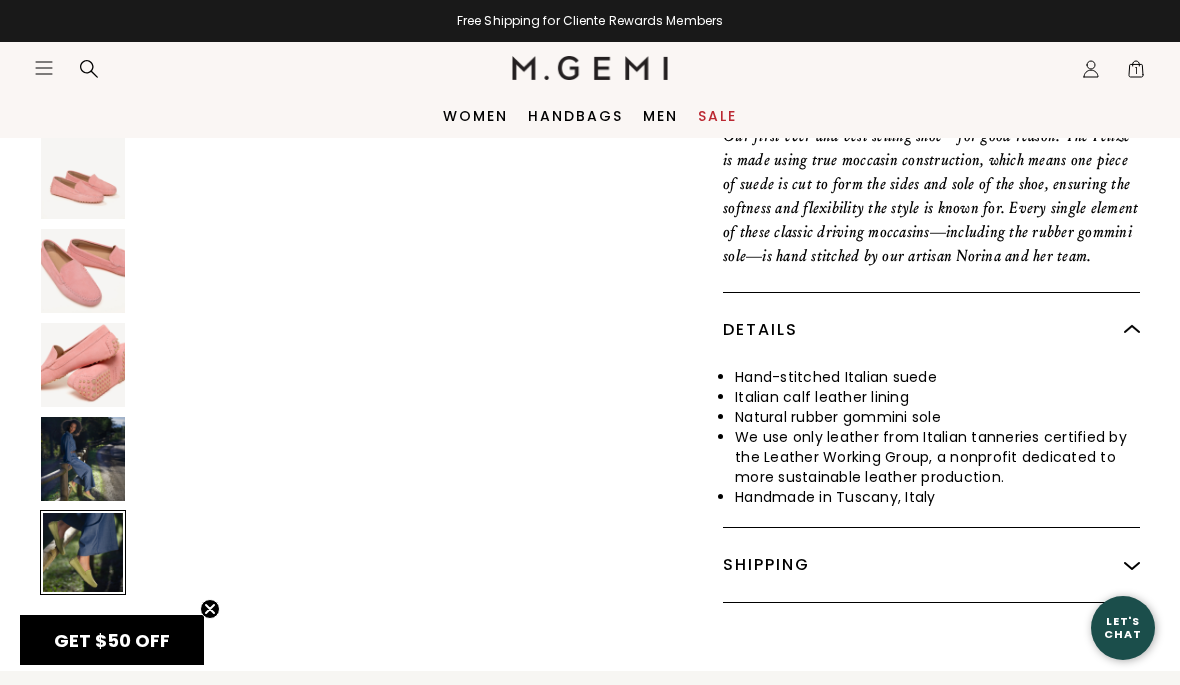 scroll, scrollTop: 2871, scrollLeft: 0, axis: vertical 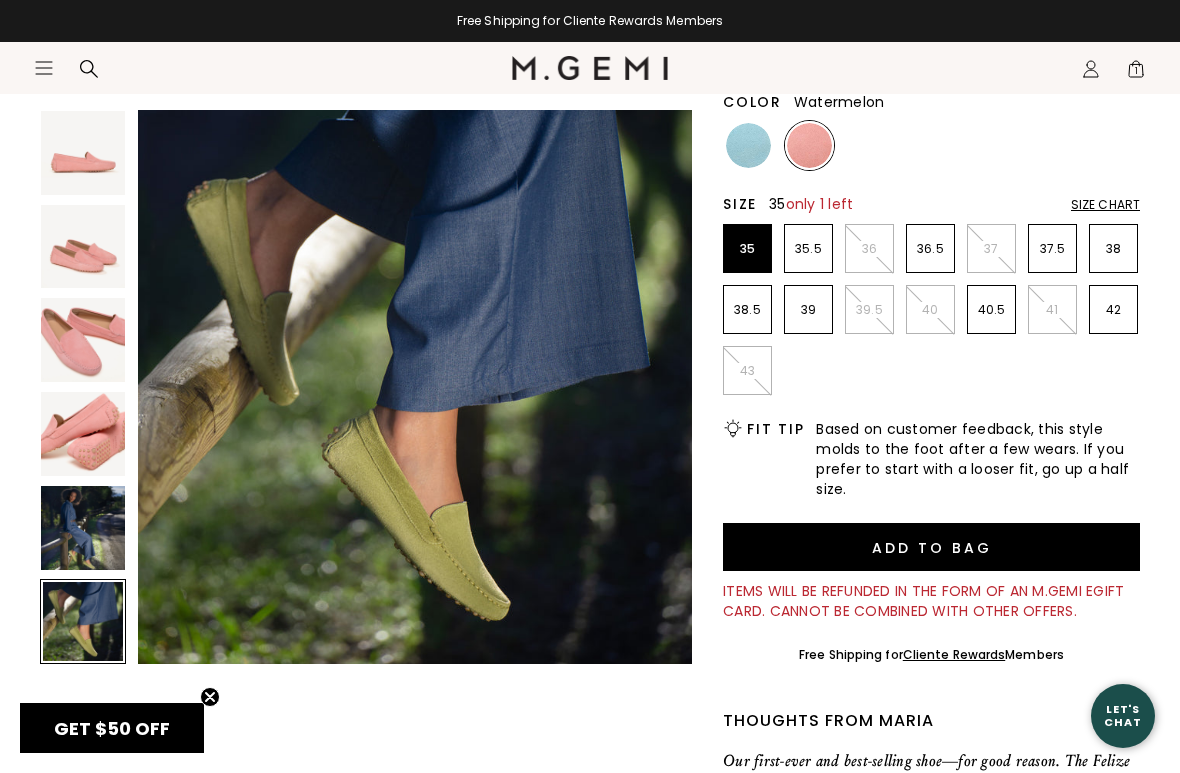 click on "Add to Bag" at bounding box center (931, 547) 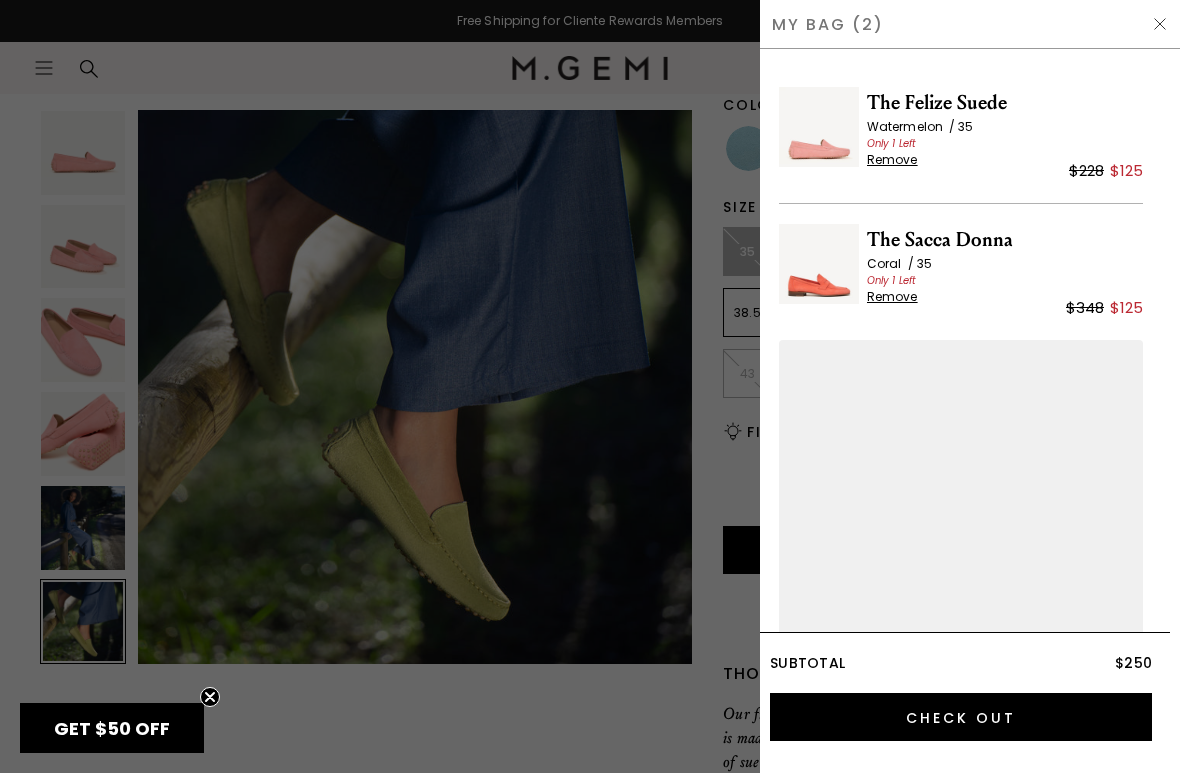 scroll, scrollTop: 0, scrollLeft: 0, axis: both 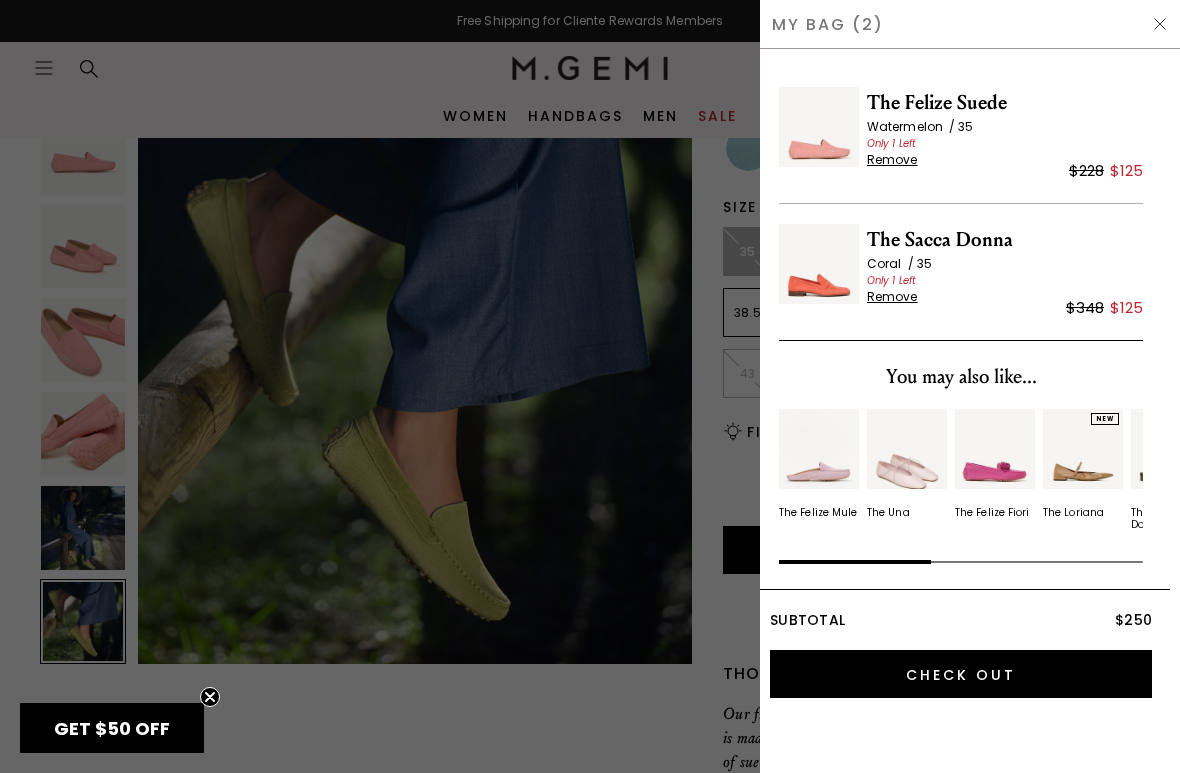 click at bounding box center [1160, 24] 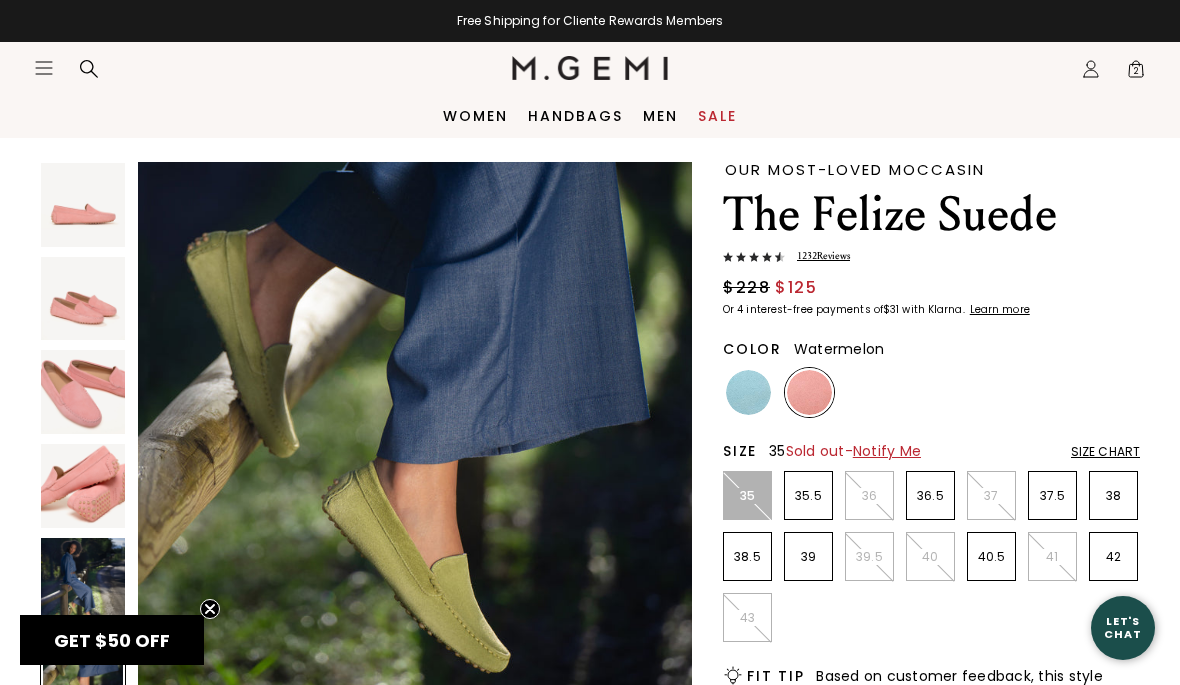 scroll, scrollTop: 0, scrollLeft: 0, axis: both 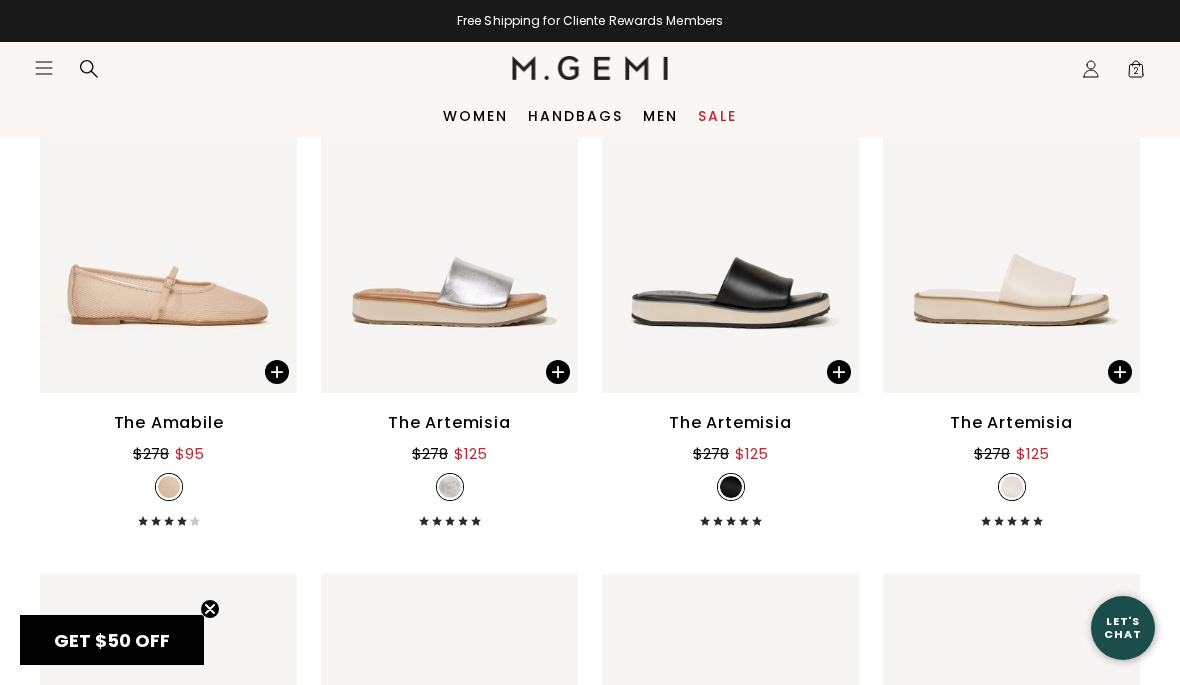 click on "Sale" at bounding box center [717, 116] 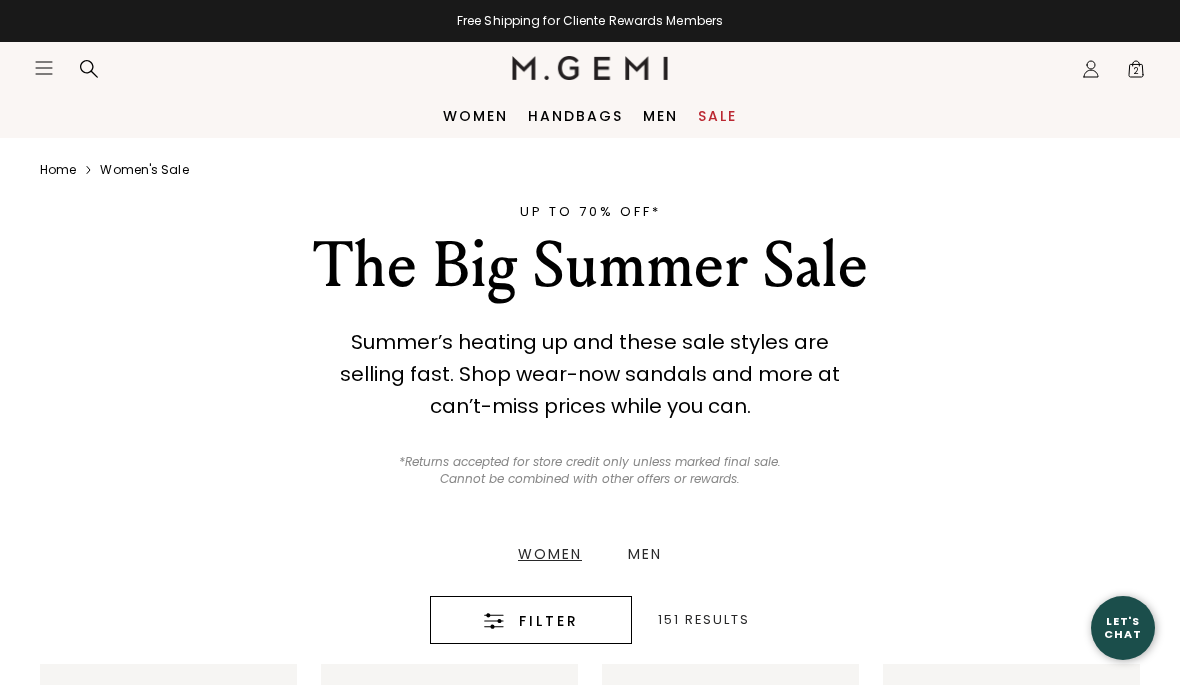 scroll, scrollTop: 0, scrollLeft: 0, axis: both 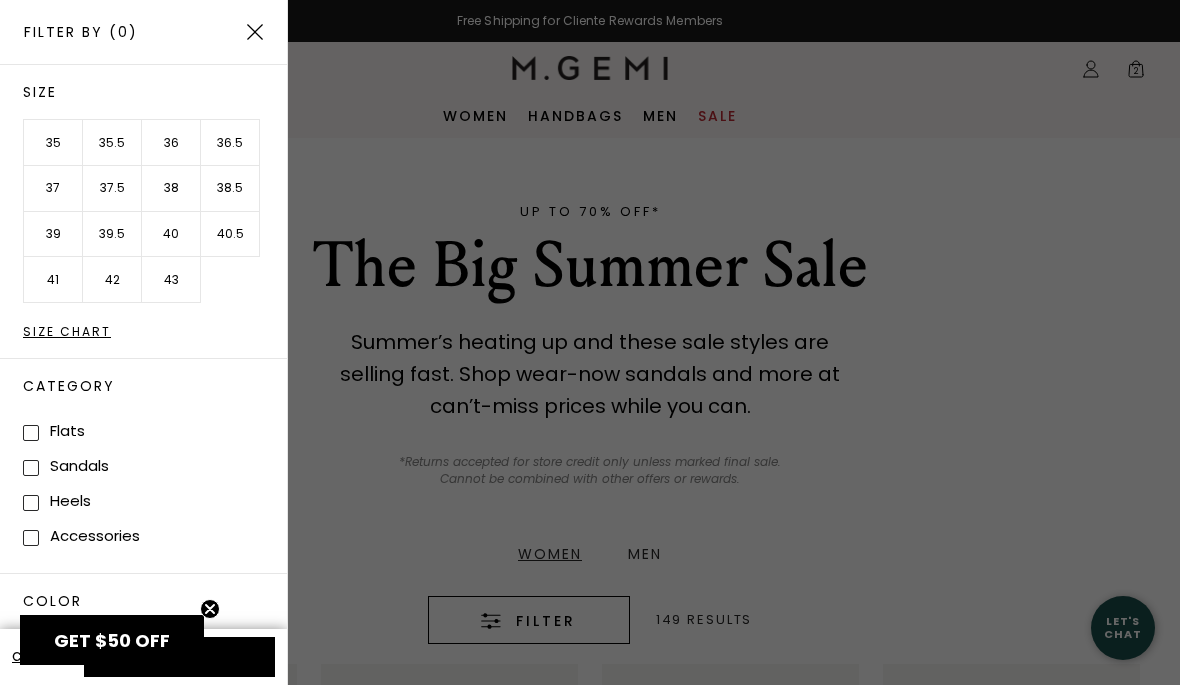 click at bounding box center (31, 538) 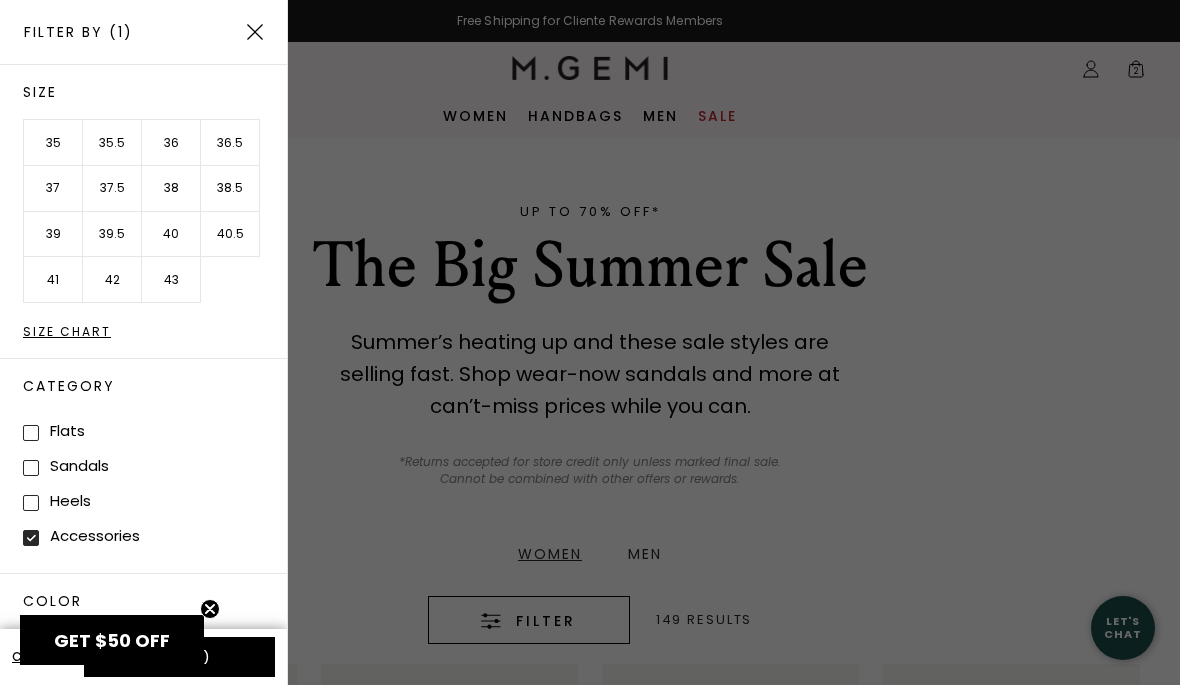 click on "Color" at bounding box center (155, 601) 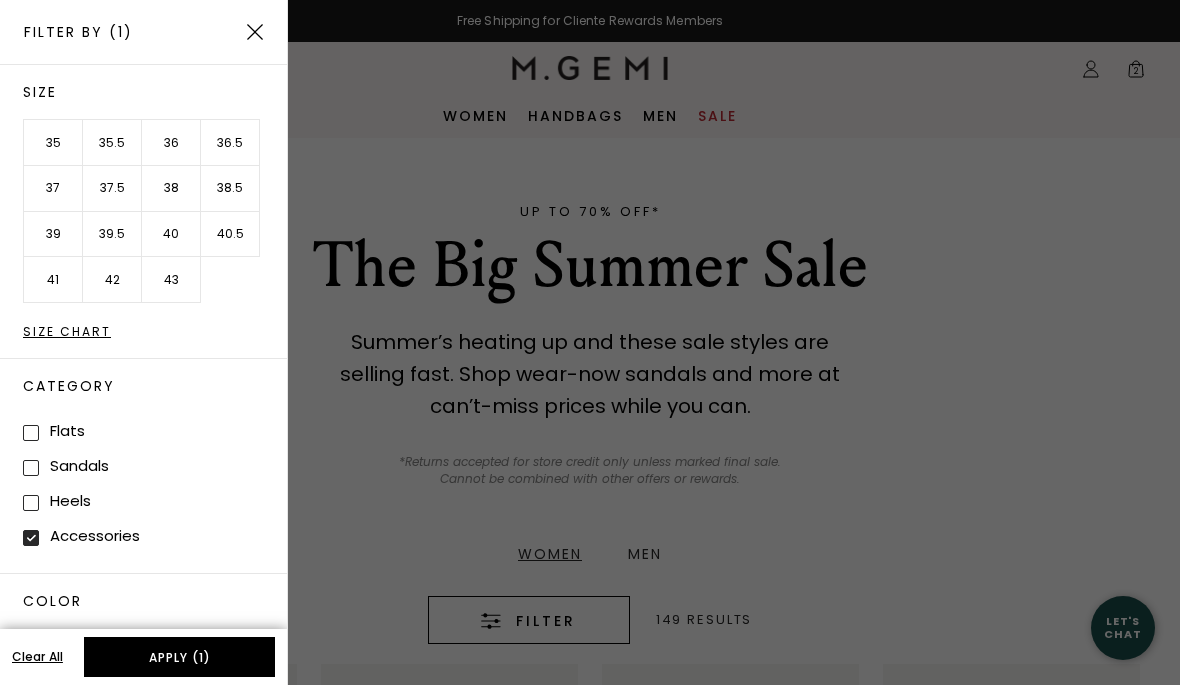 click on "Apply (1)" at bounding box center [179, 657] 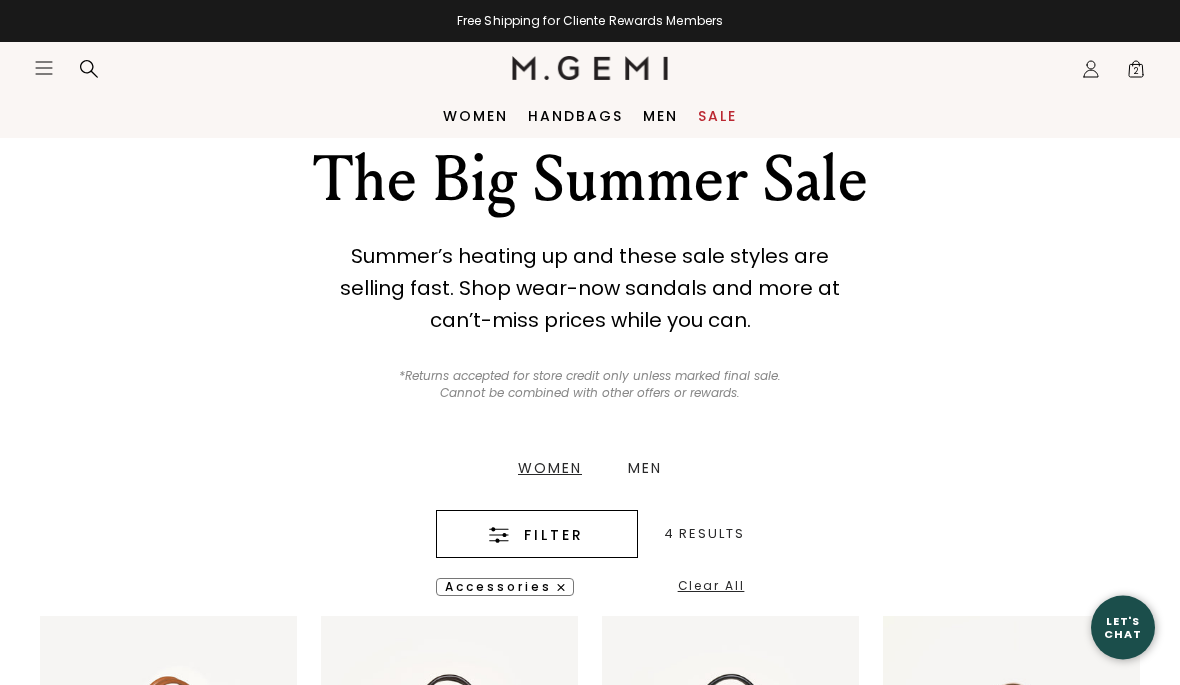 scroll, scrollTop: 0, scrollLeft: 0, axis: both 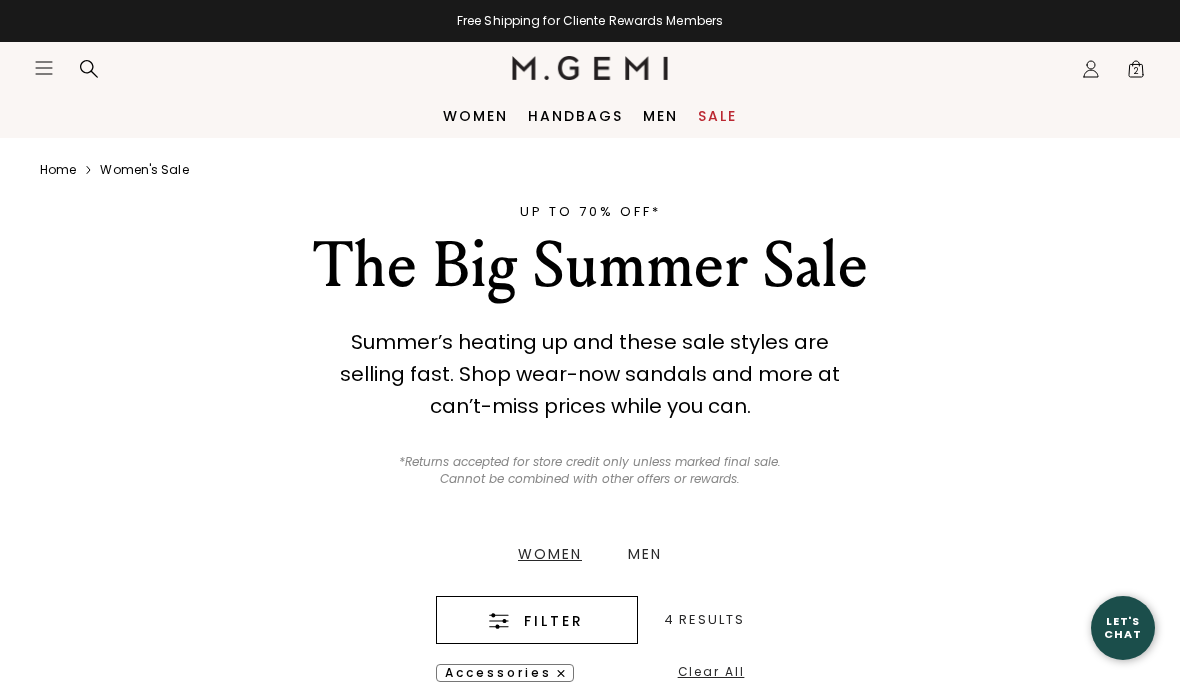 click on "Handbags" at bounding box center (575, 116) 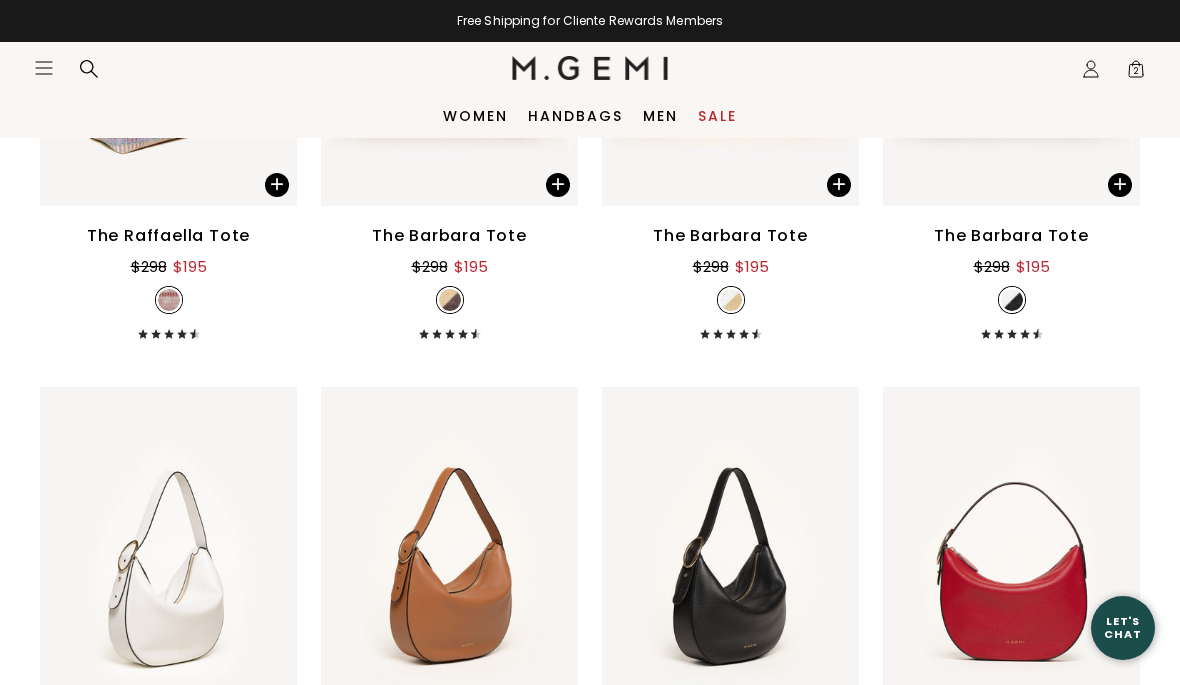 scroll, scrollTop: 0, scrollLeft: 0, axis: both 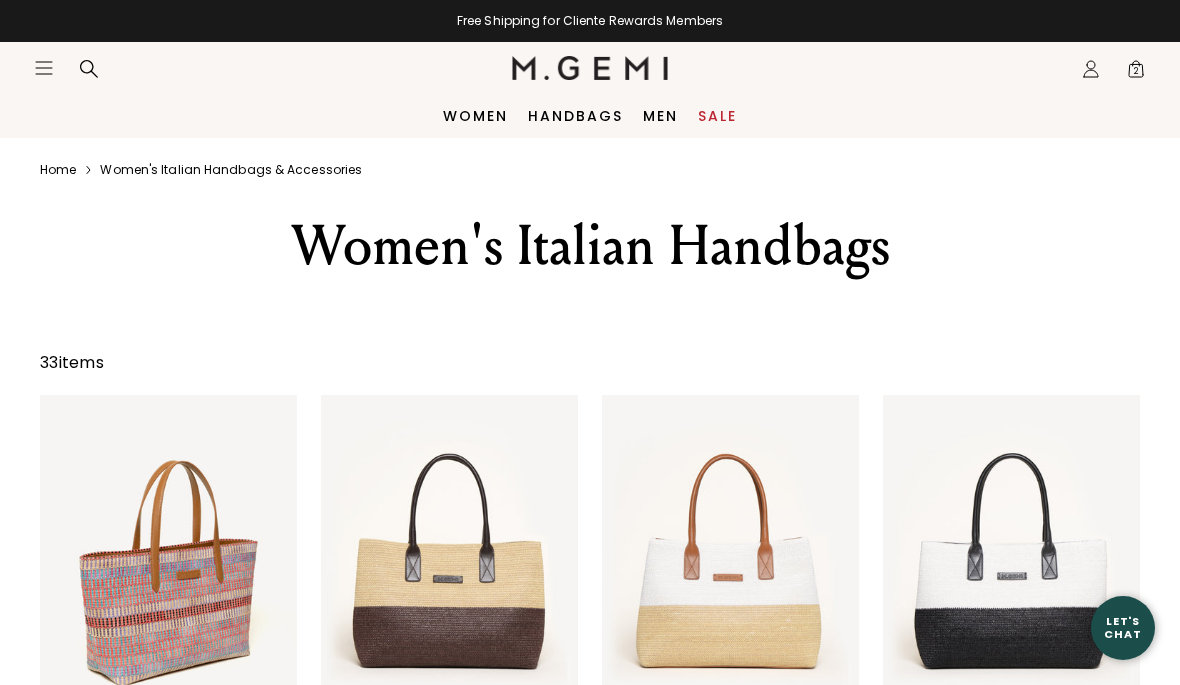 click on "Women" at bounding box center (475, 116) 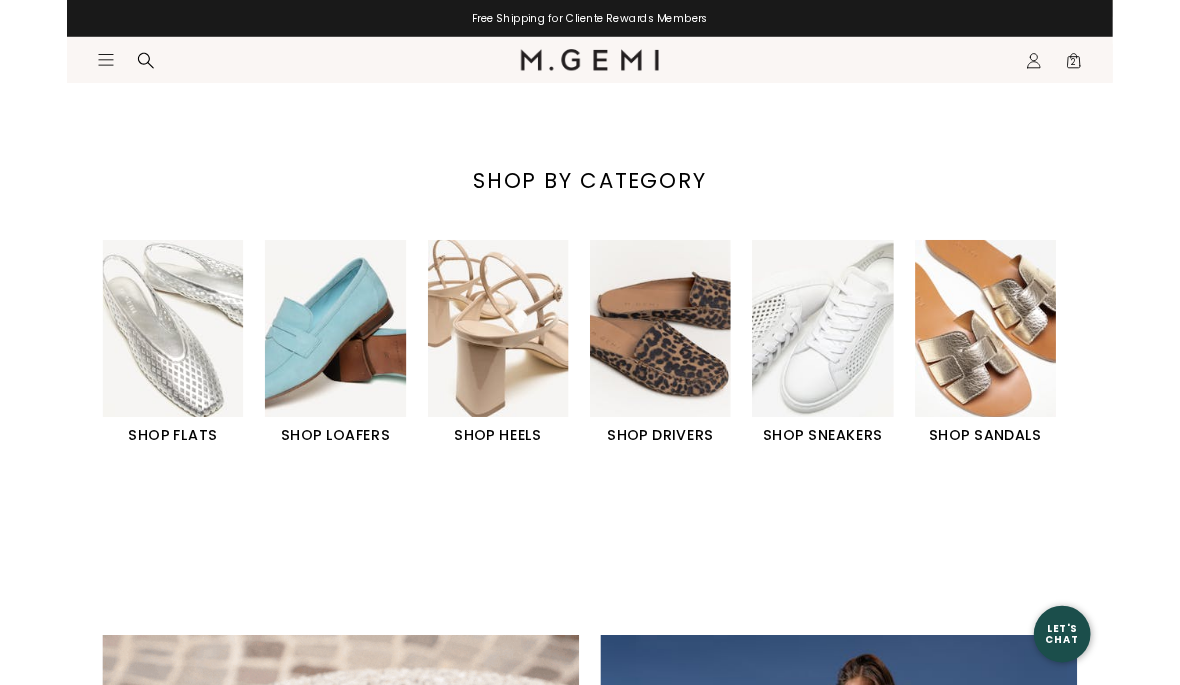 scroll, scrollTop: 687, scrollLeft: 0, axis: vertical 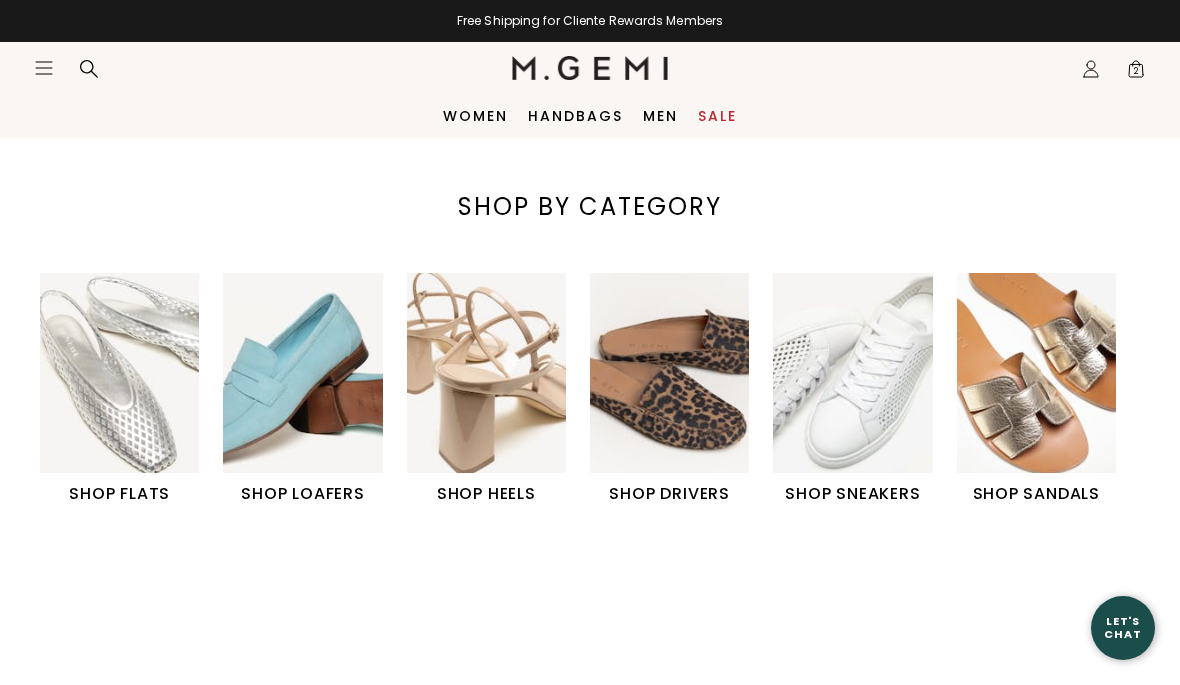 click at bounding box center [302, 372] 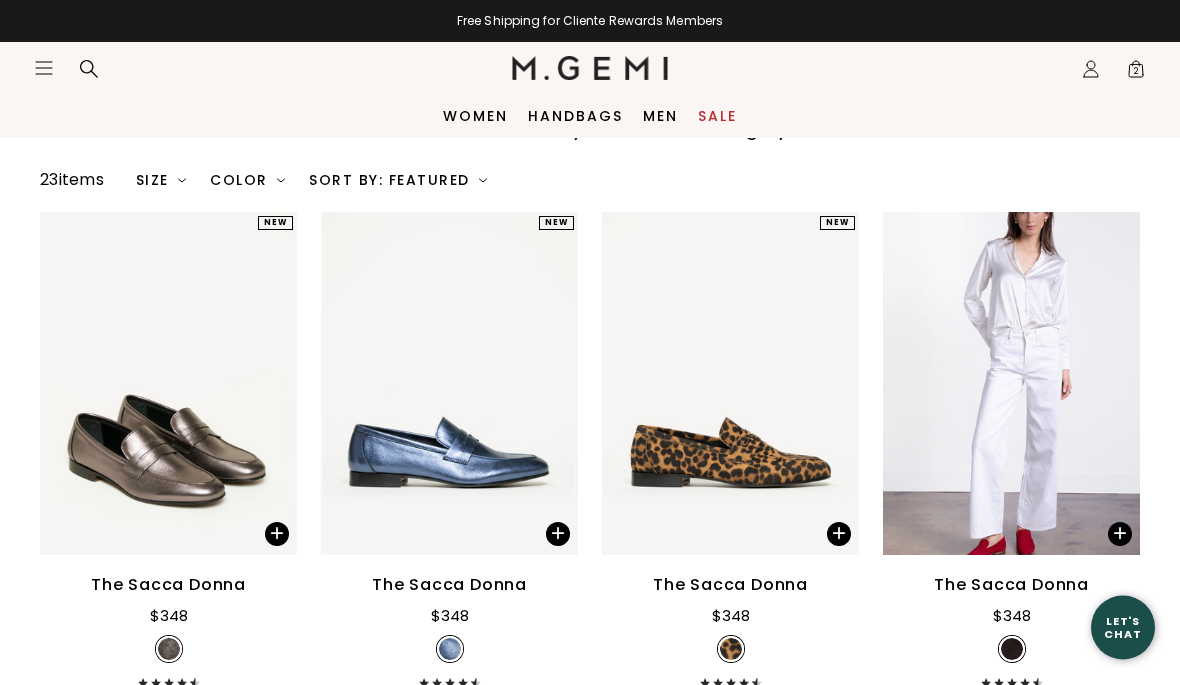 scroll, scrollTop: 218, scrollLeft: 0, axis: vertical 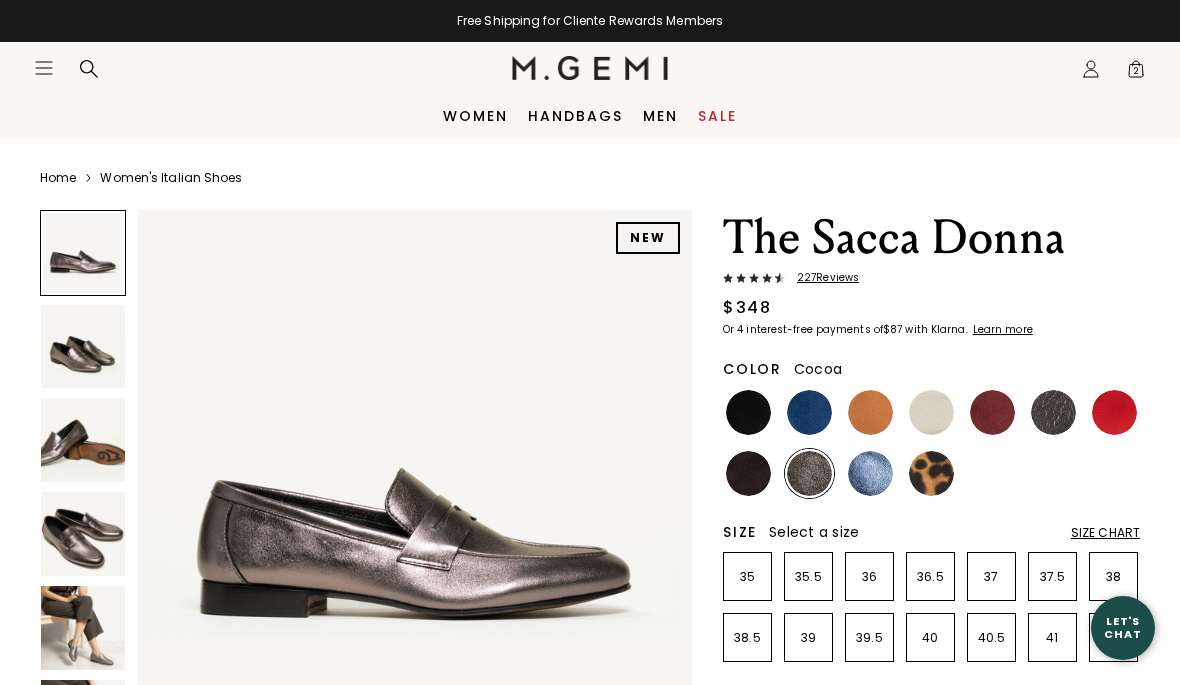 click at bounding box center (83, 534) 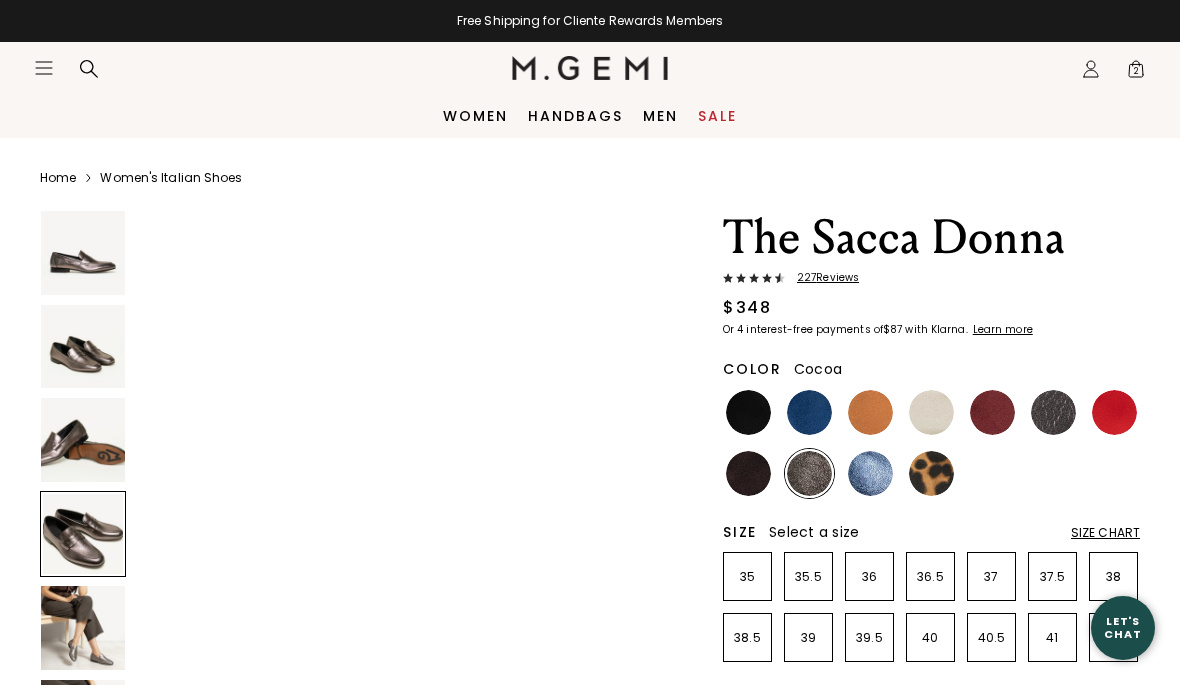 scroll, scrollTop: 1723, scrollLeft: 0, axis: vertical 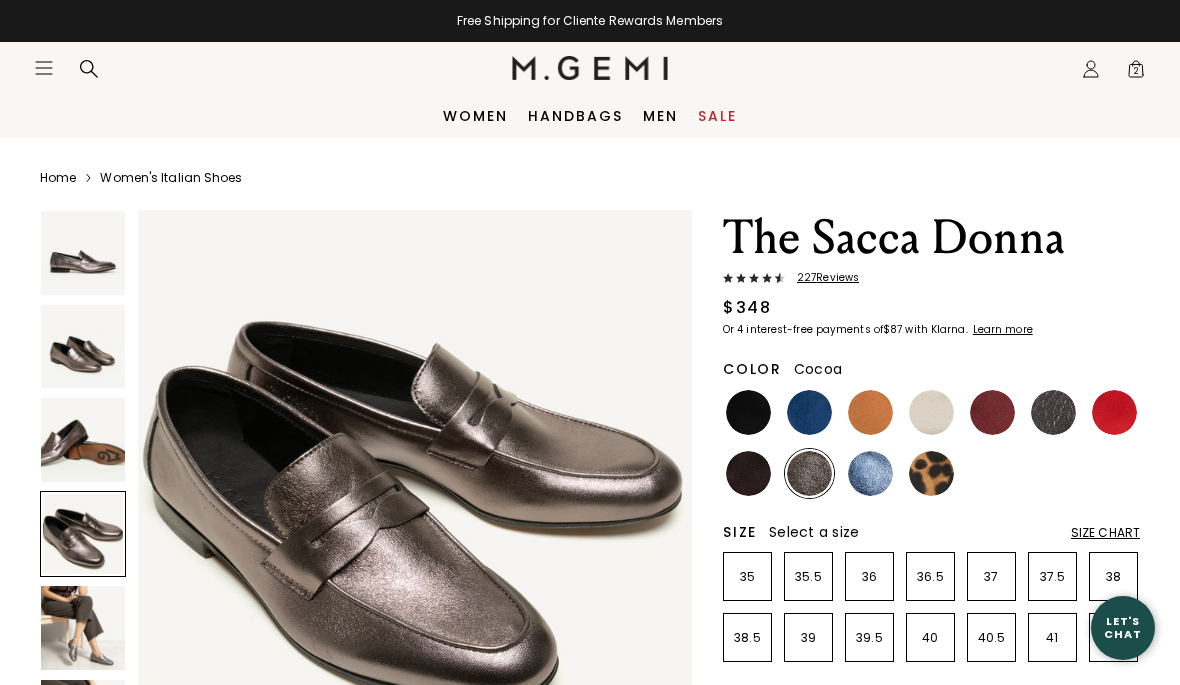 click at bounding box center [83, 534] 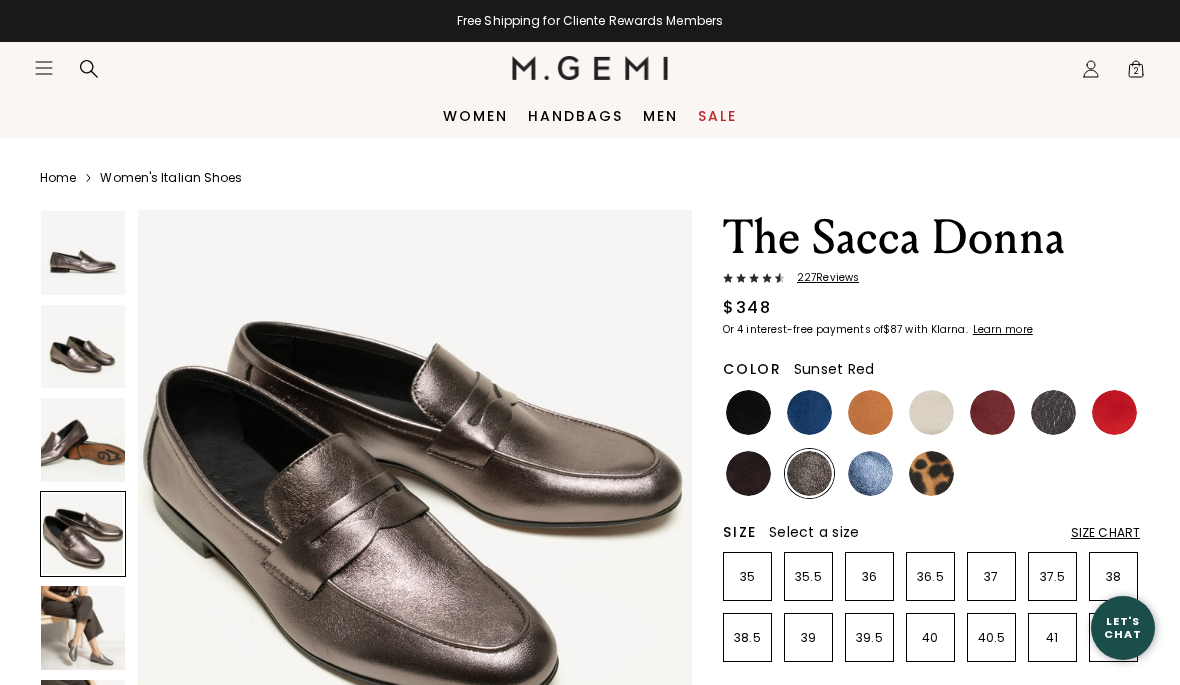 click at bounding box center (1114, 412) 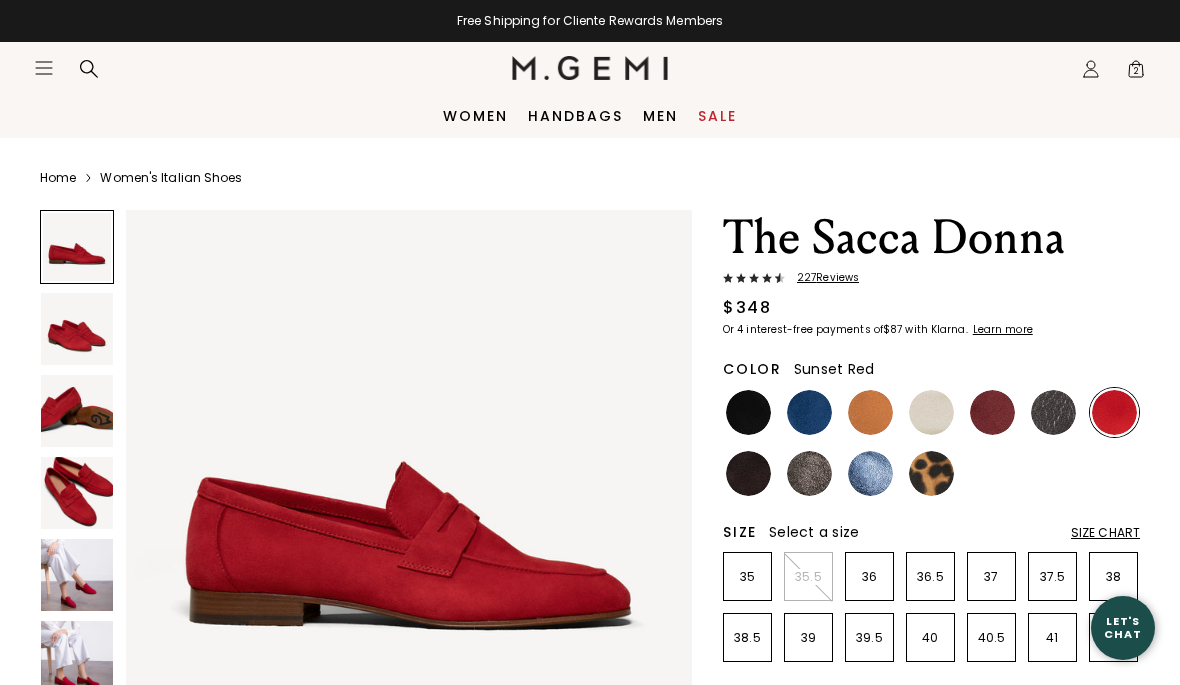 scroll, scrollTop: 0, scrollLeft: 0, axis: both 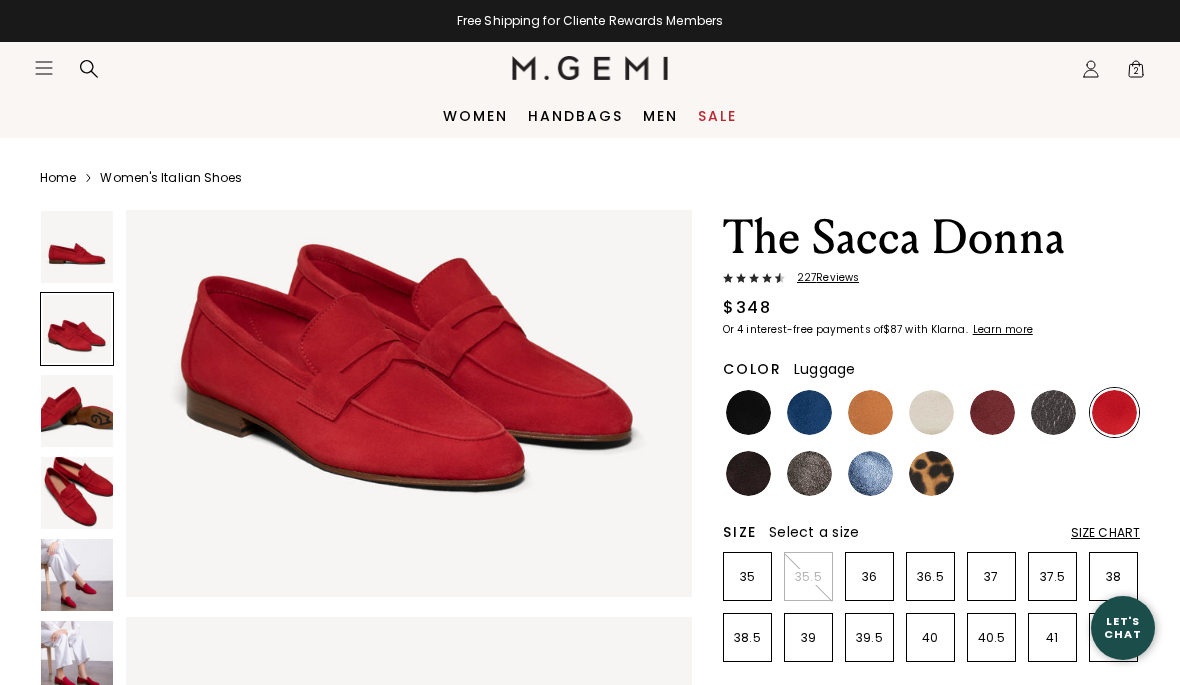 click at bounding box center (870, 412) 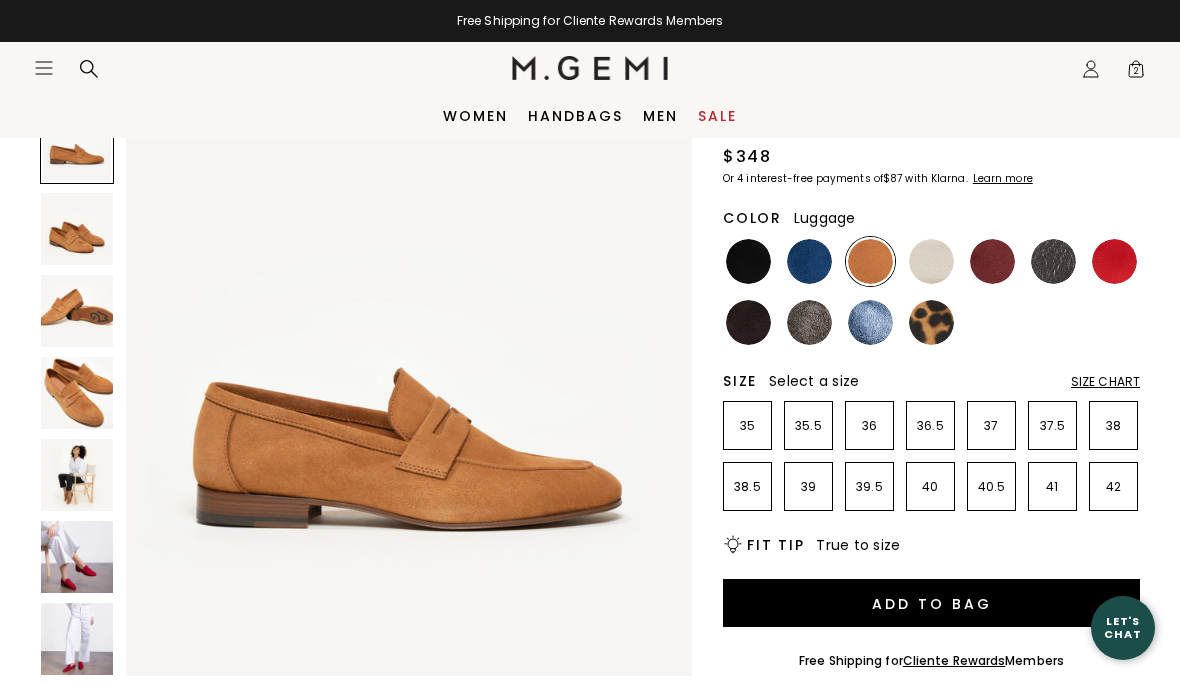scroll, scrollTop: 0, scrollLeft: 0, axis: both 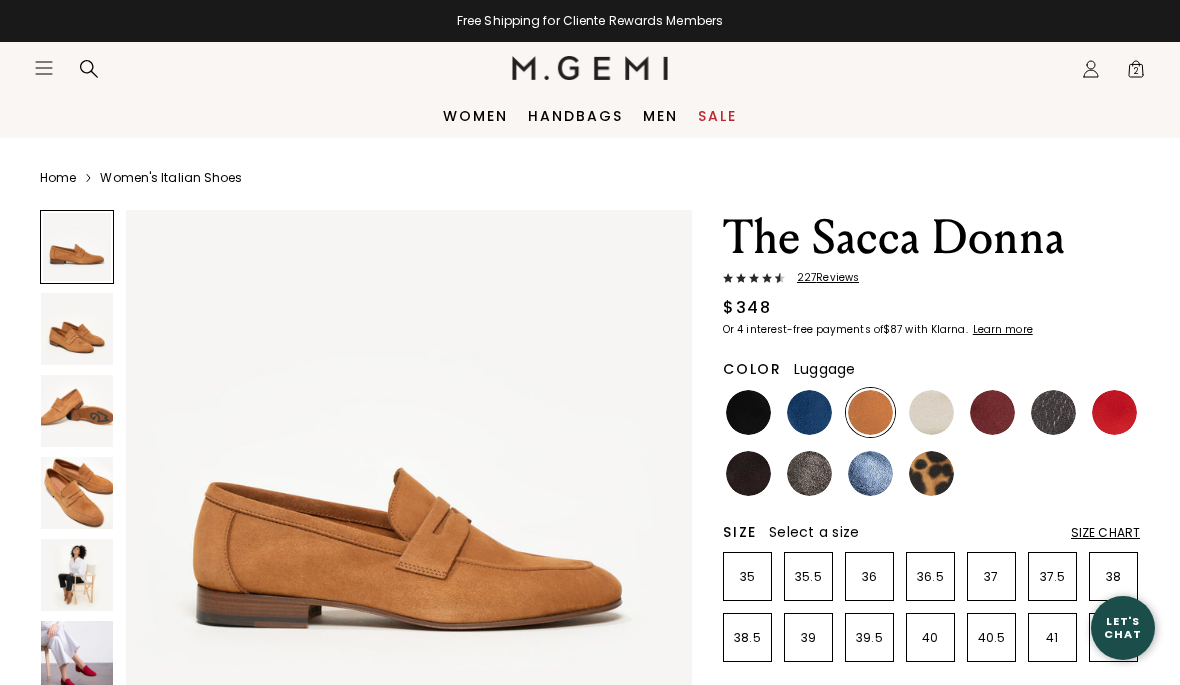 click on "2" at bounding box center (1136, 73) 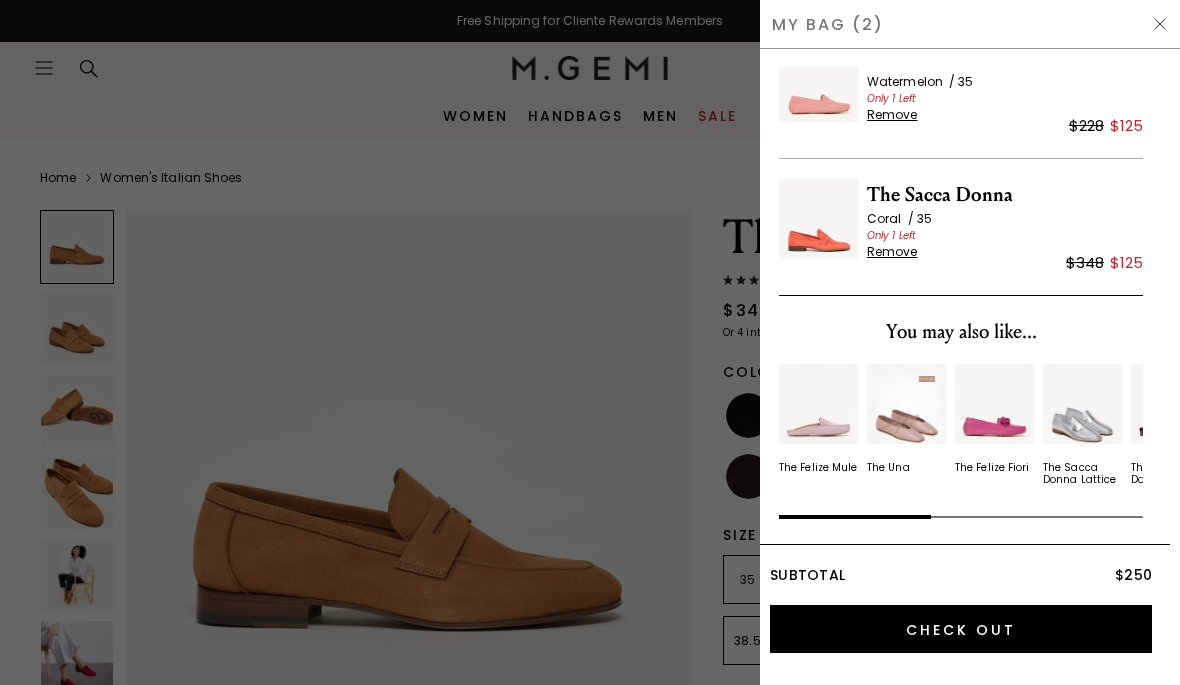 scroll, scrollTop: 45, scrollLeft: 0, axis: vertical 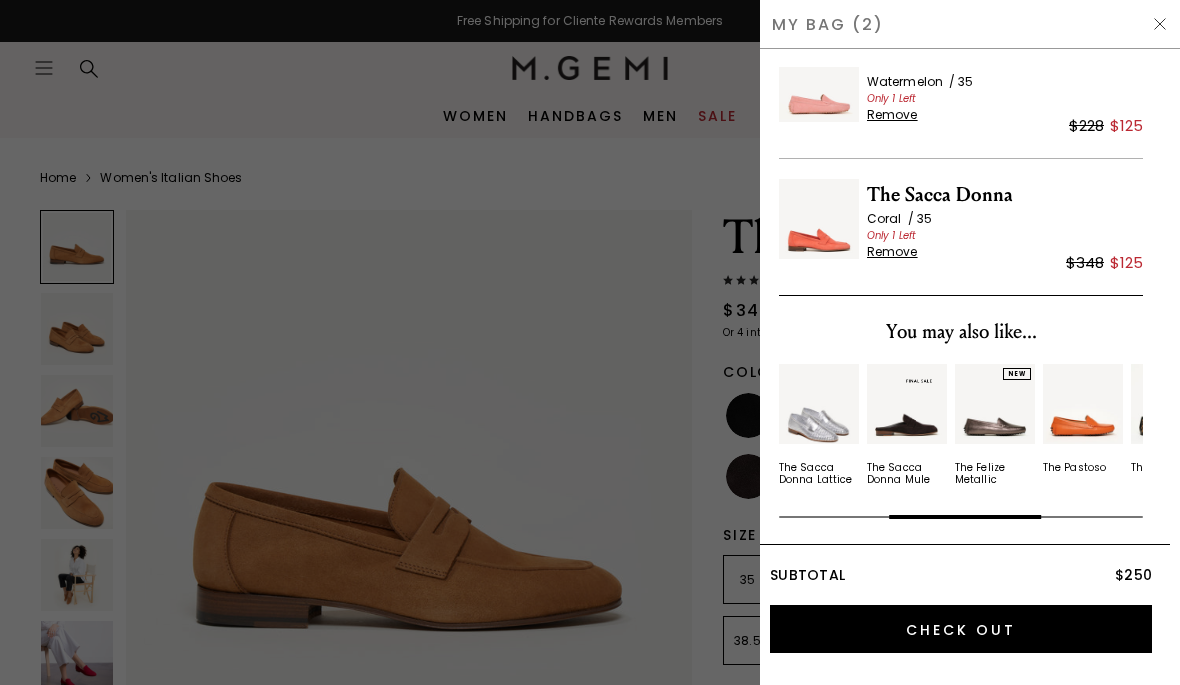 click on "The Sacca Donna Lattice" at bounding box center (819, 474) 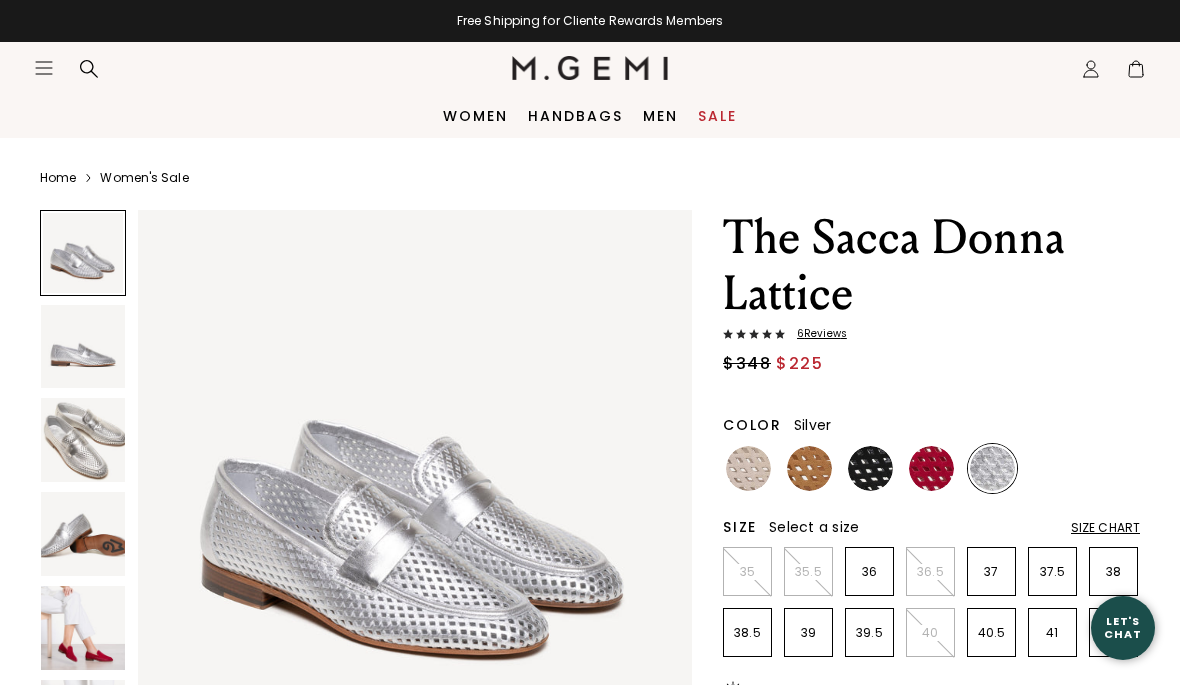 scroll, scrollTop: 0, scrollLeft: 0, axis: both 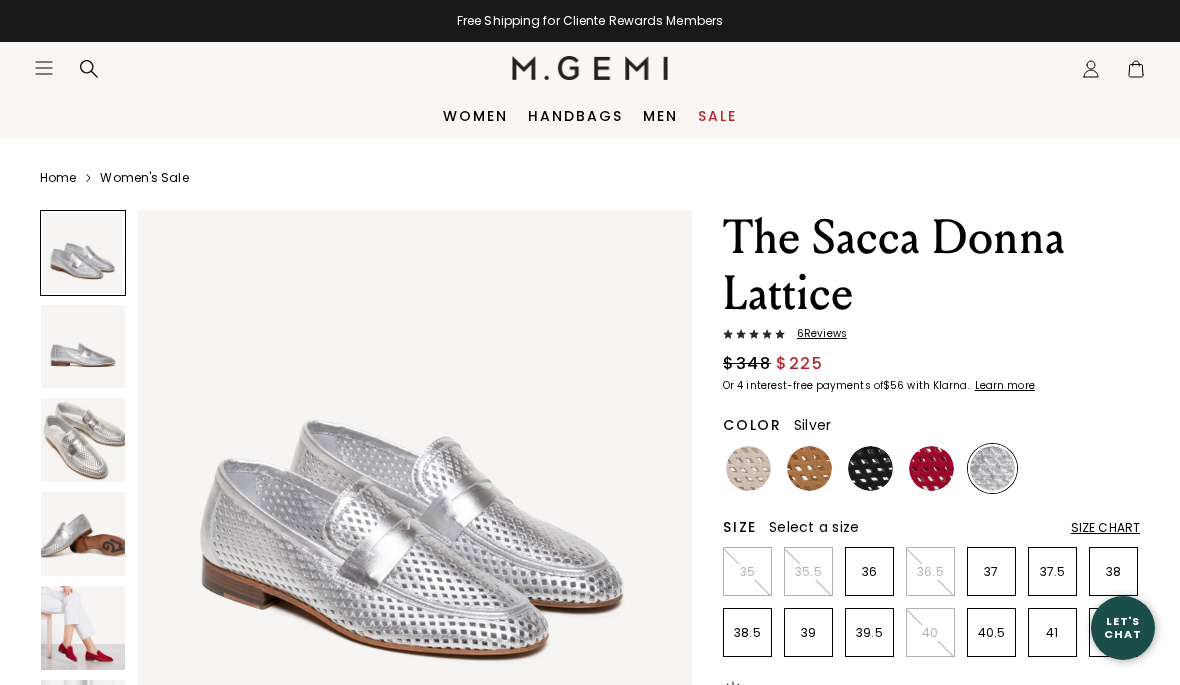 click at bounding box center (931, 468) 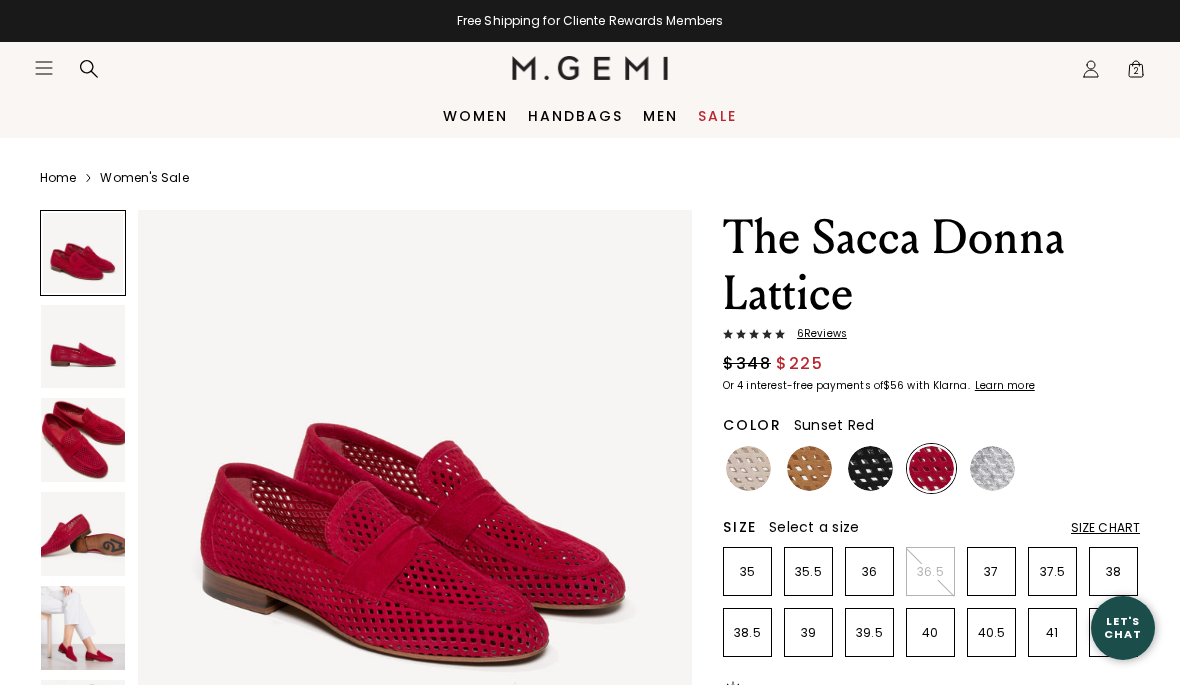 click at bounding box center [870, 468] 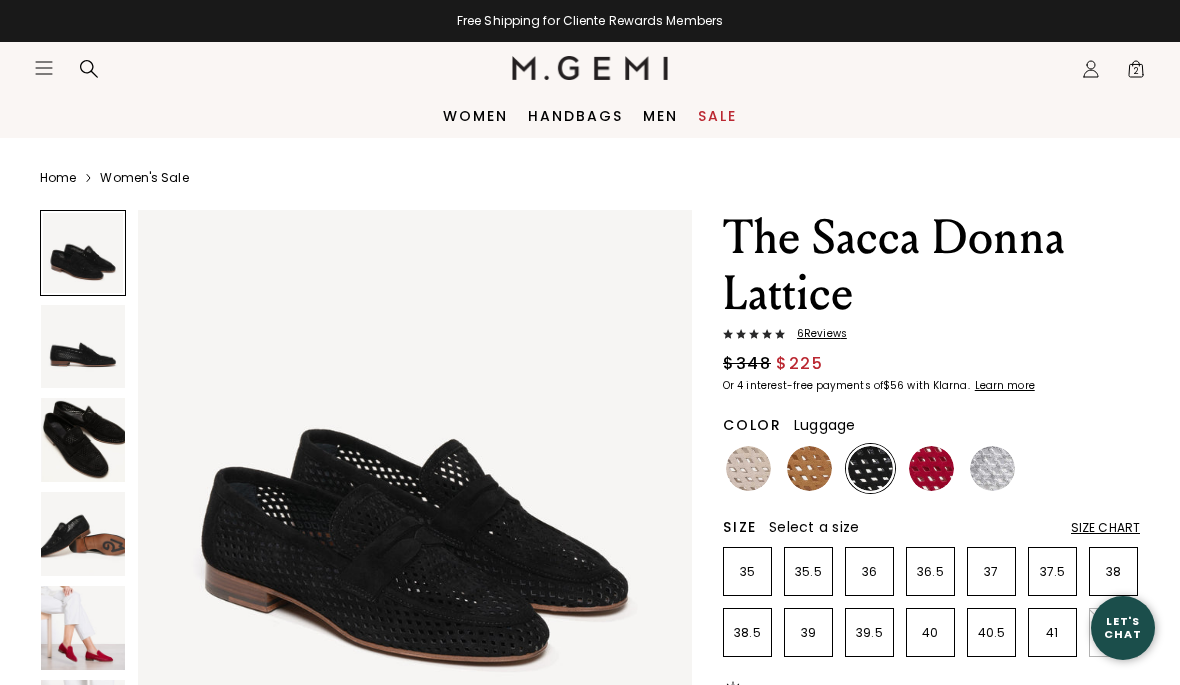 click at bounding box center [809, 468] 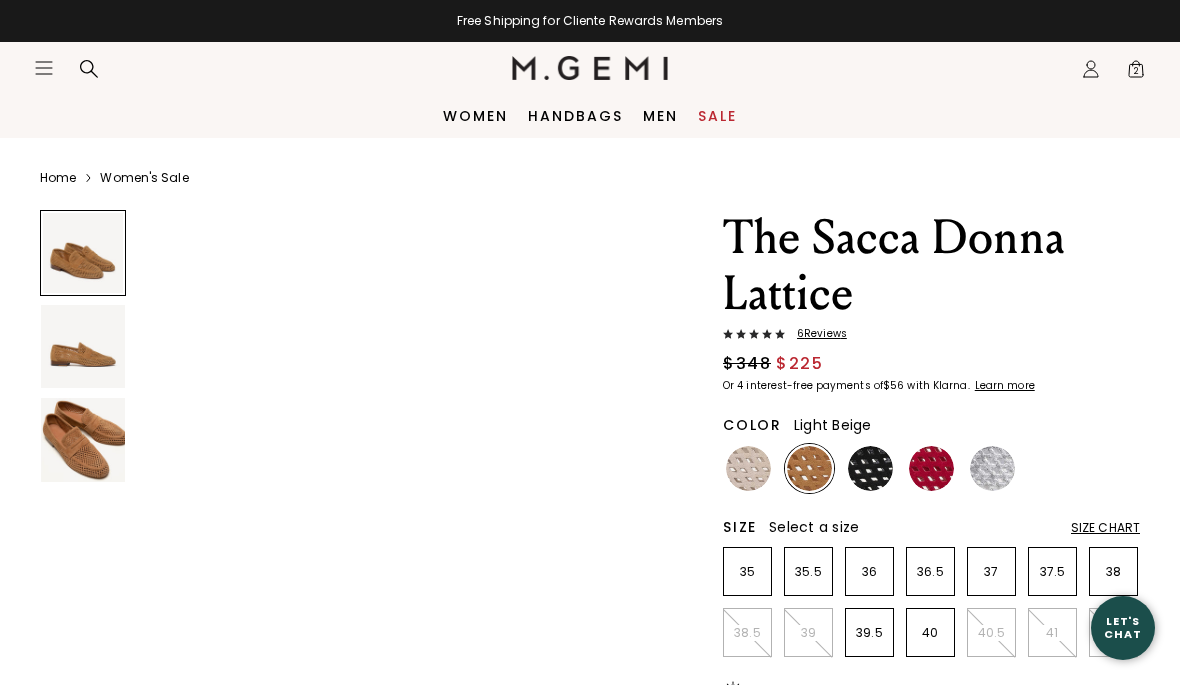 click at bounding box center (748, 468) 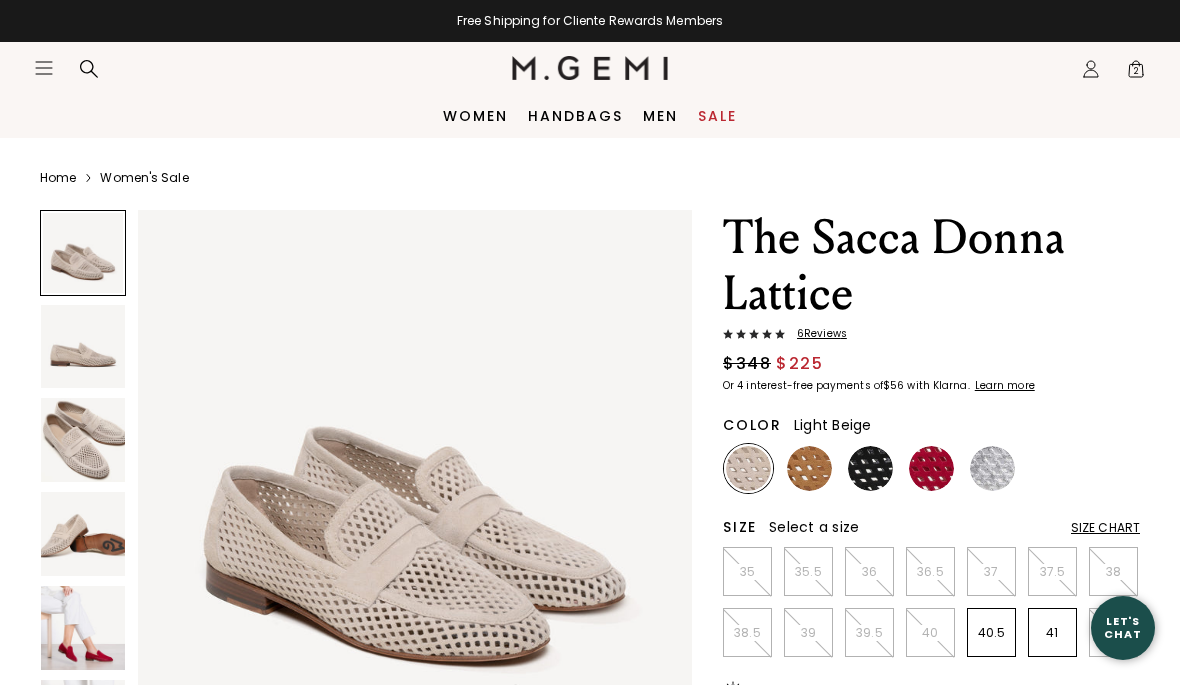 scroll, scrollTop: 0, scrollLeft: 0, axis: both 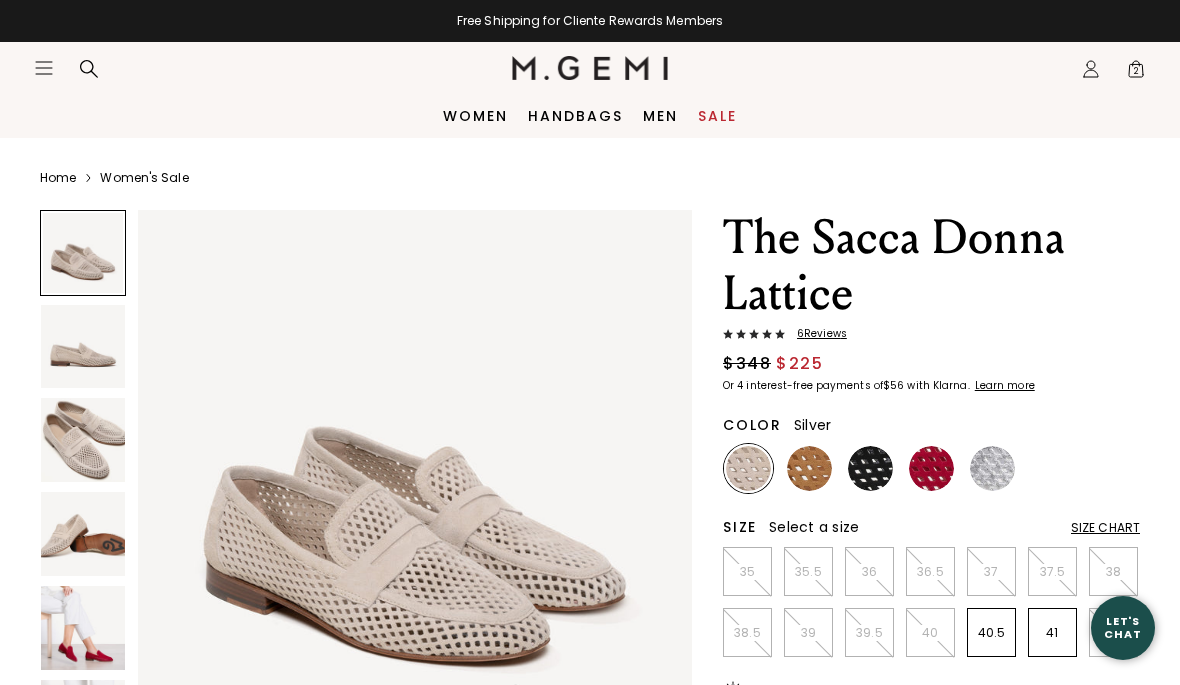 click at bounding box center (992, 468) 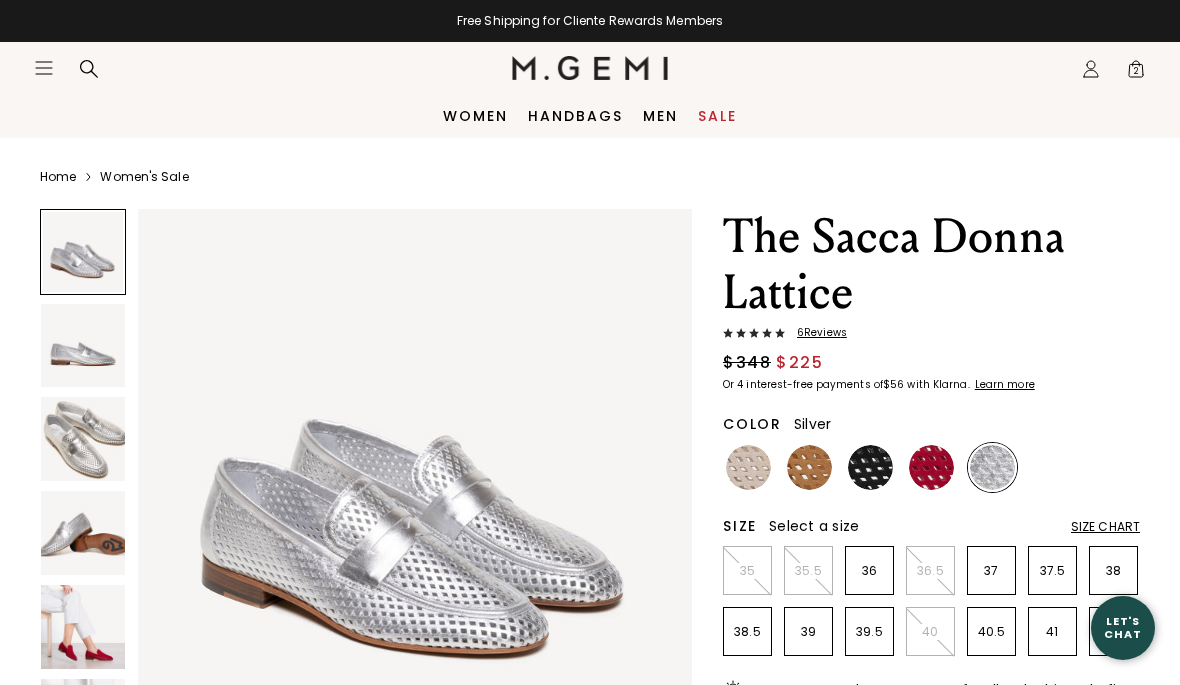 scroll, scrollTop: 0, scrollLeft: 0, axis: both 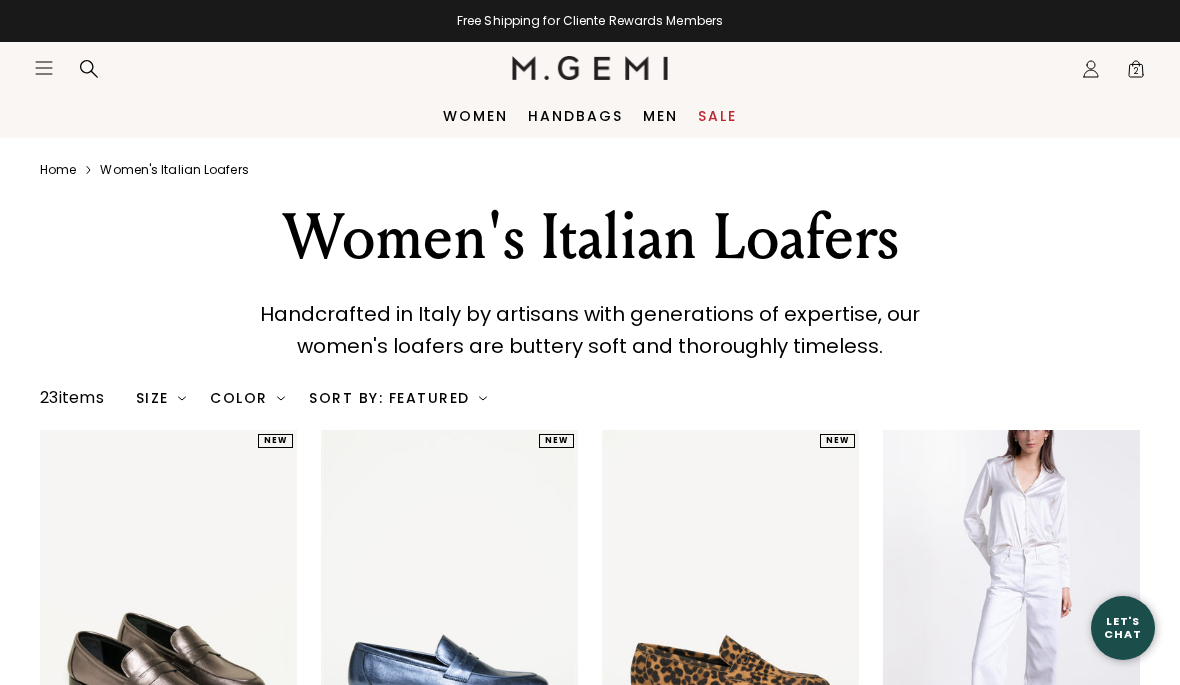 click on "Sale" at bounding box center (717, 116) 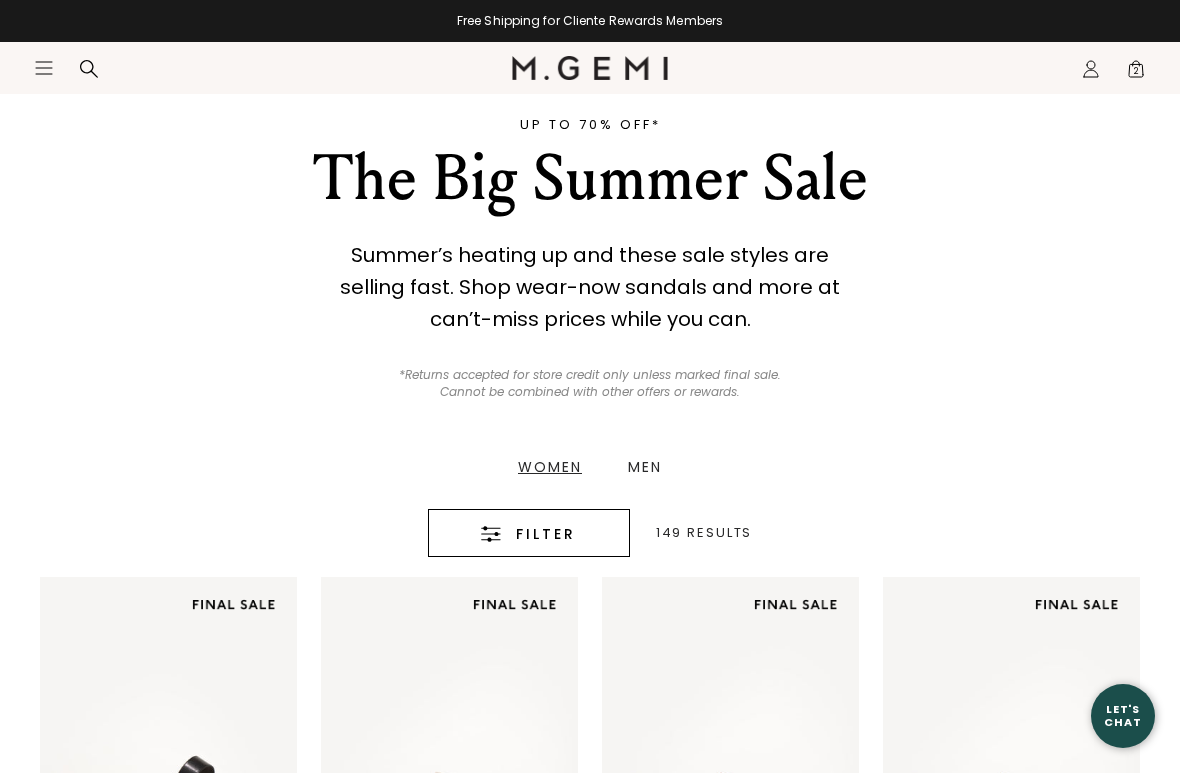 scroll, scrollTop: 87, scrollLeft: 0, axis: vertical 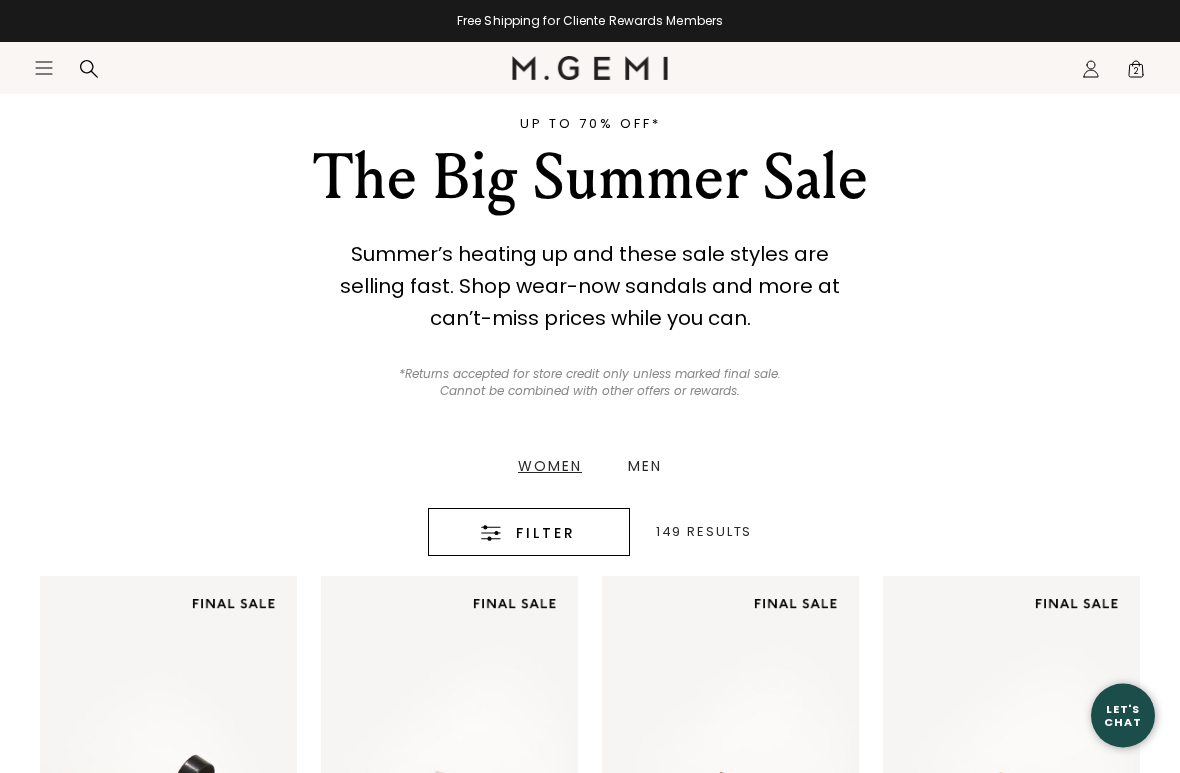 click on "Filter" at bounding box center (529, 533) 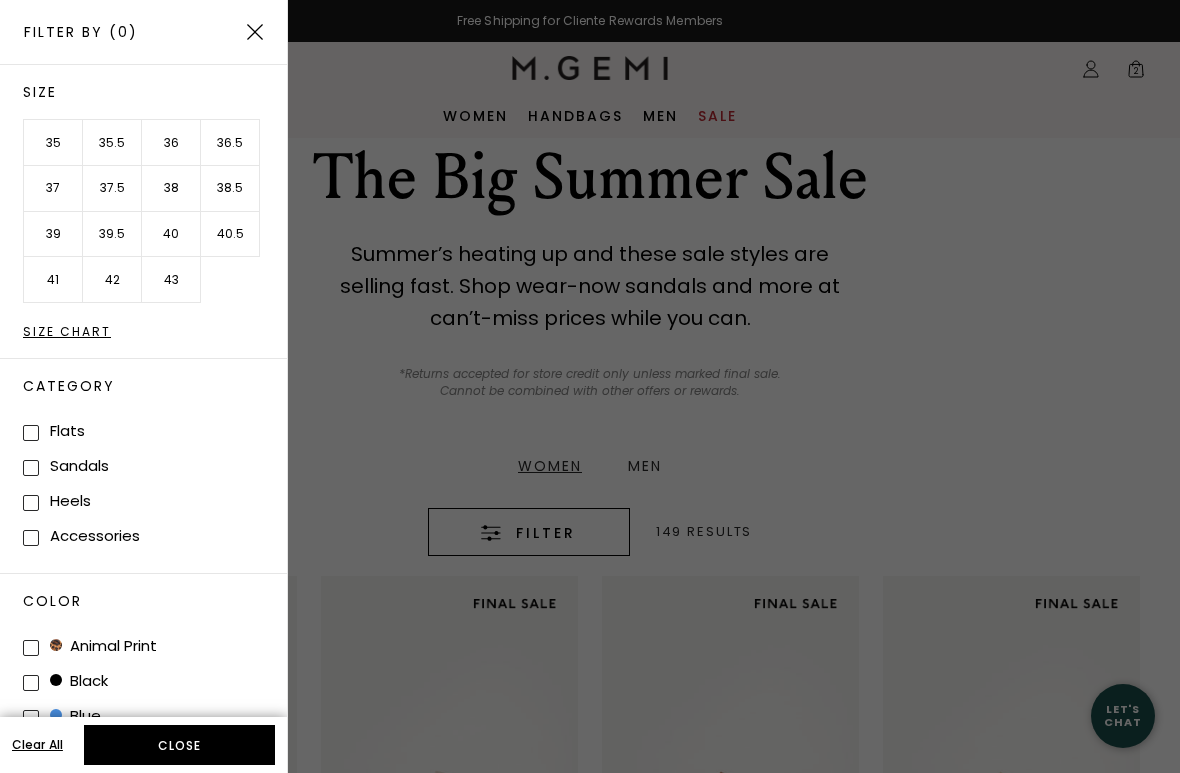 click on "35" at bounding box center [53, 143] 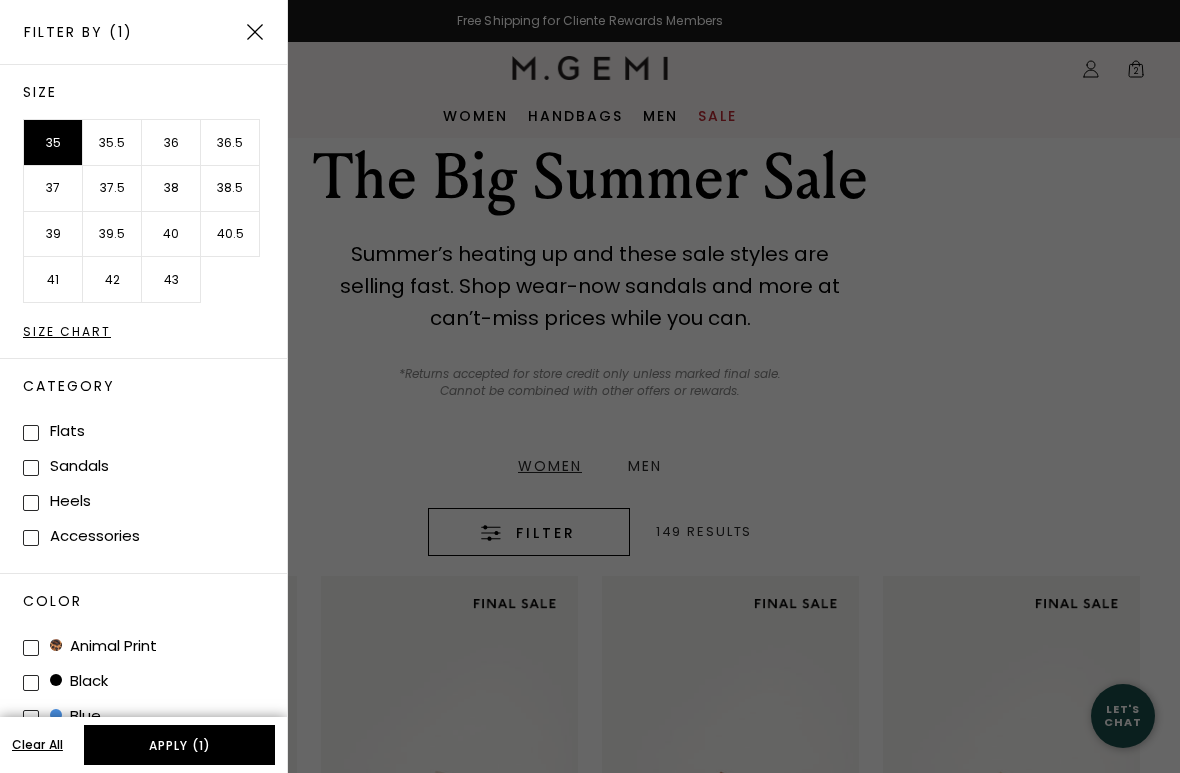 click on "Apply (1)" at bounding box center (179, 745) 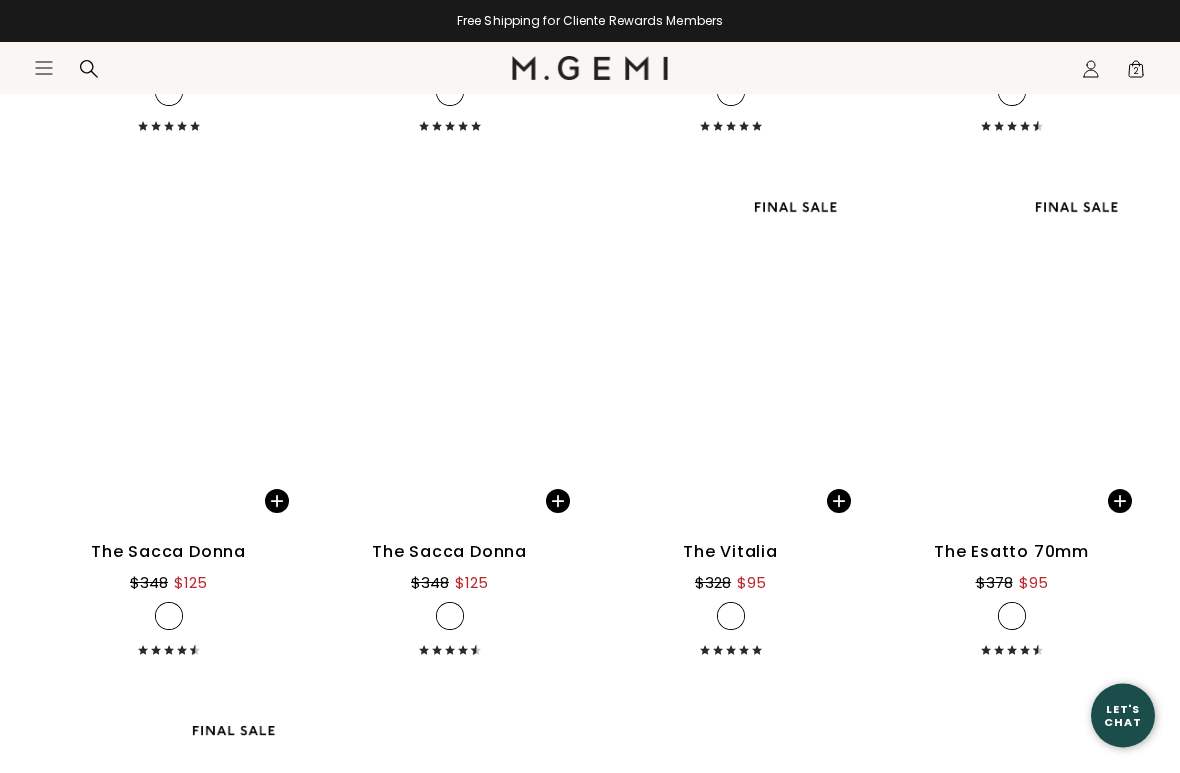scroll, scrollTop: 9949, scrollLeft: 0, axis: vertical 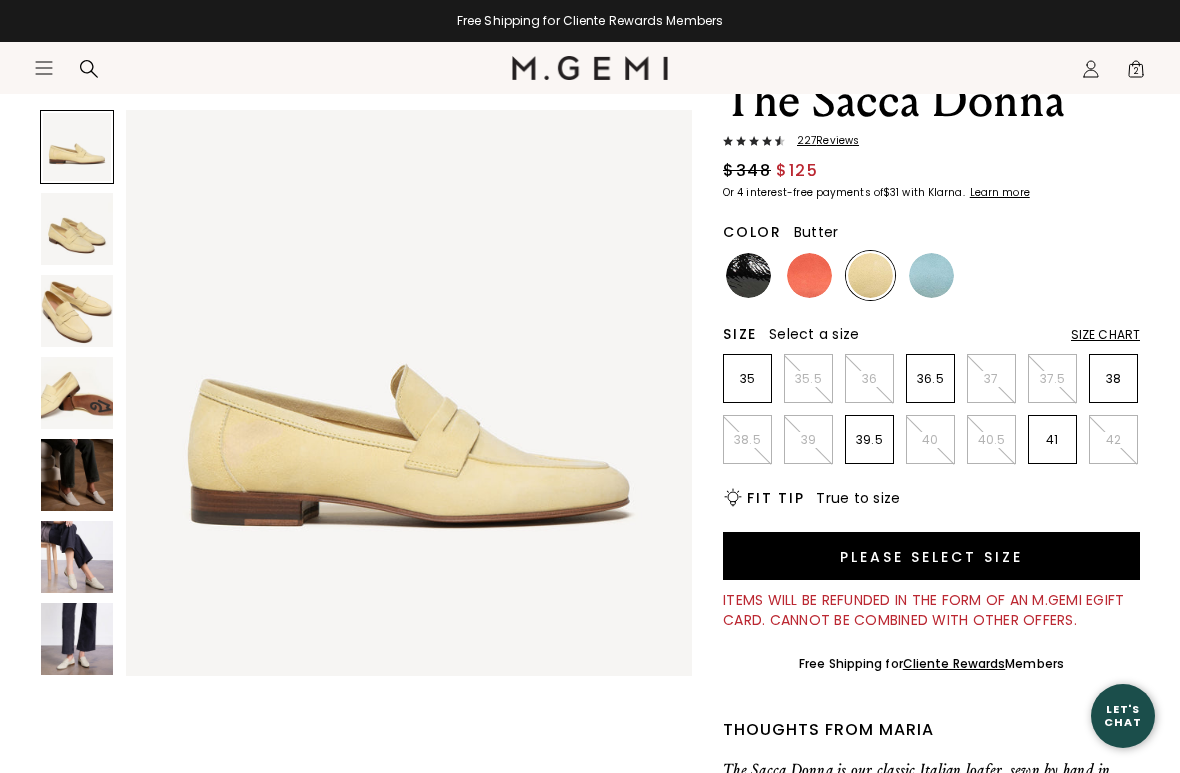 click on "Please select size" at bounding box center [931, 556] 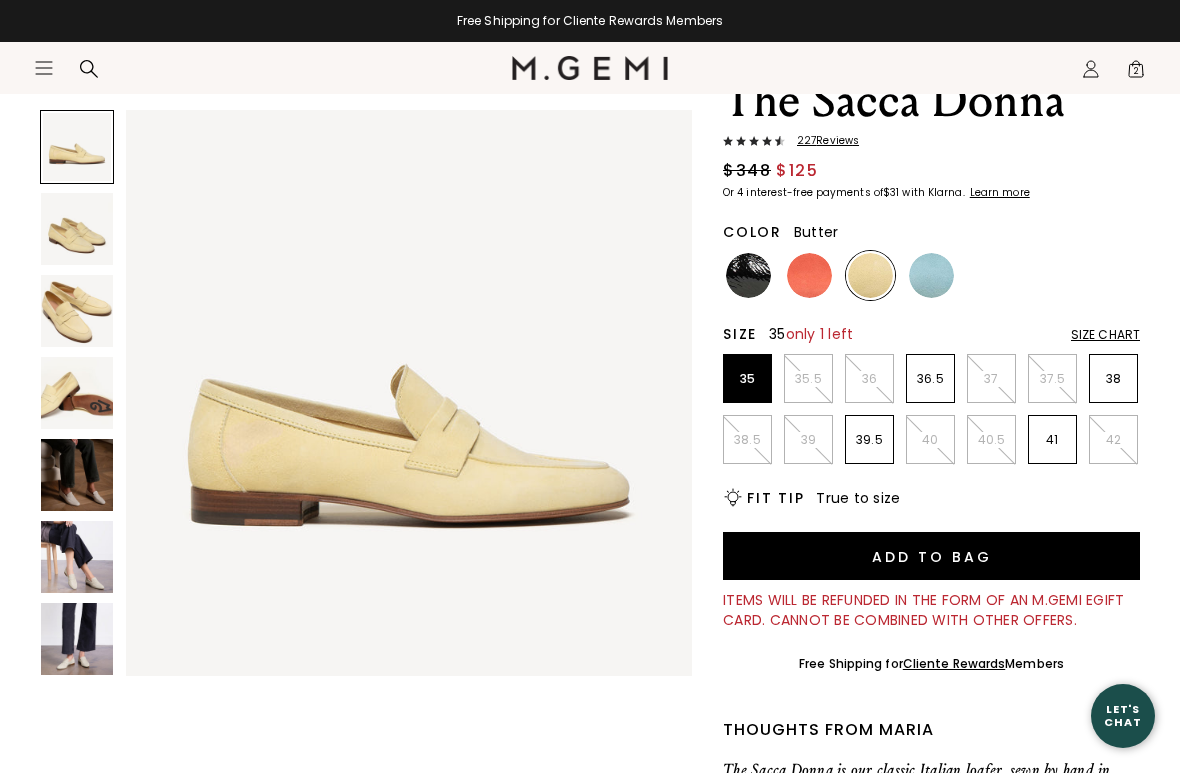 click on "35" at bounding box center [747, 379] 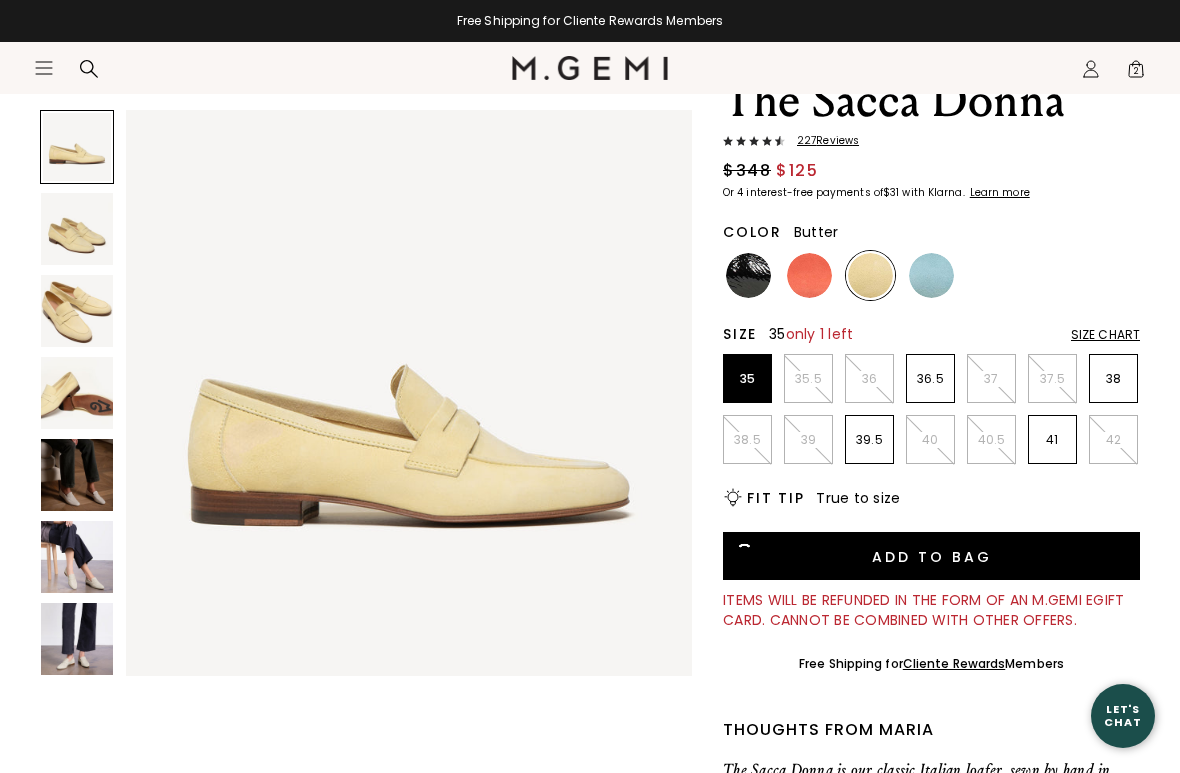 click on "Add to Bag" at bounding box center [931, 556] 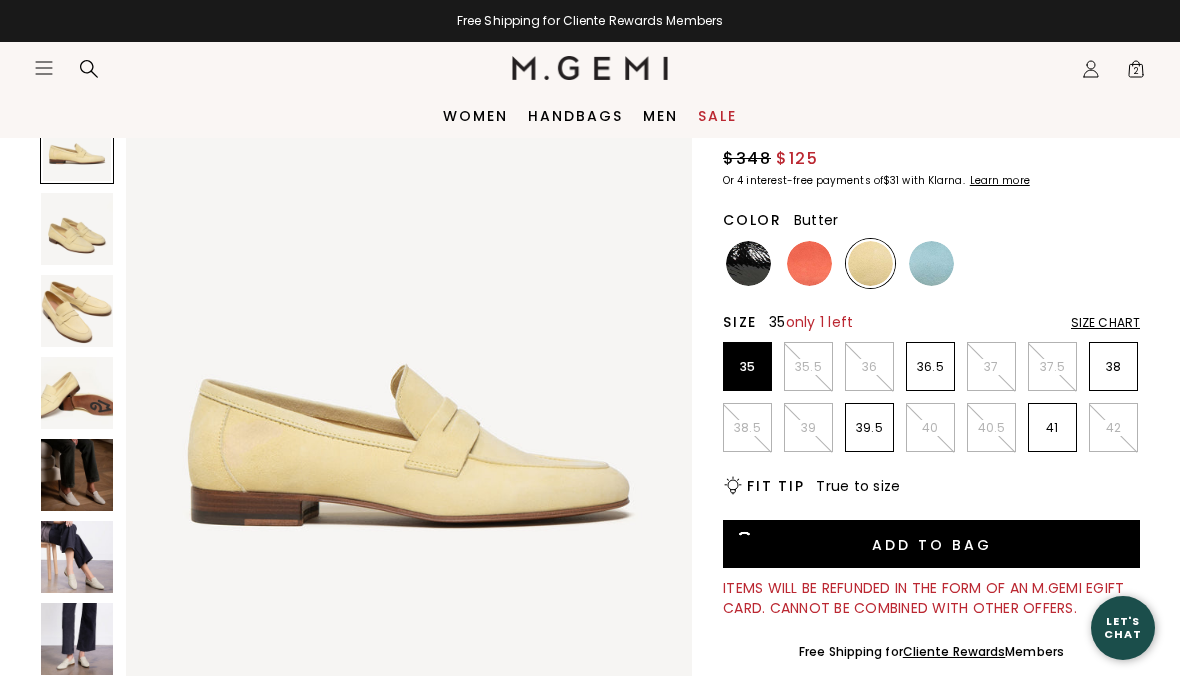 scroll, scrollTop: 143, scrollLeft: 0, axis: vertical 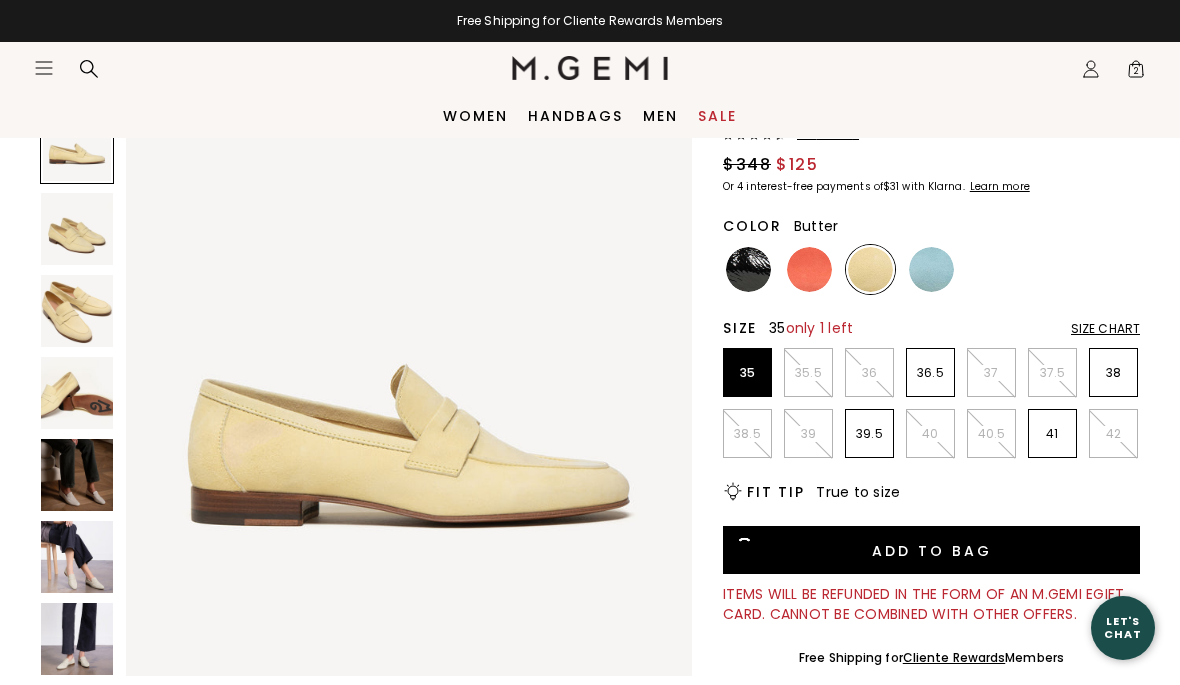click at bounding box center [931, 269] 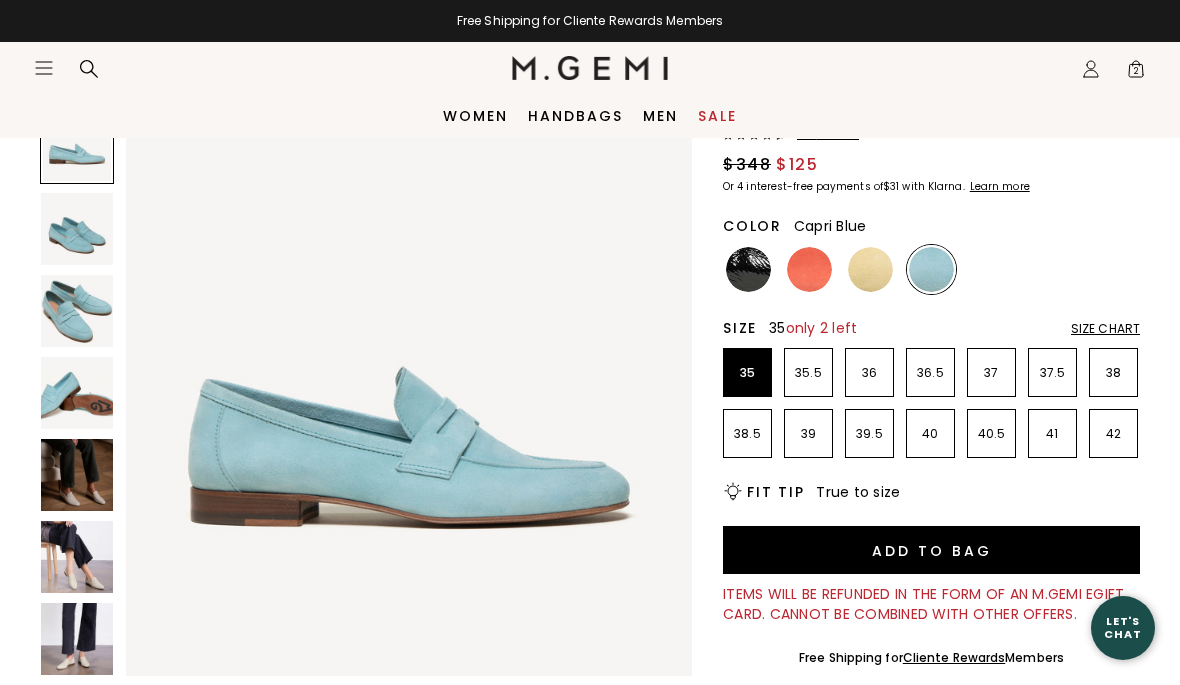click at bounding box center [870, 269] 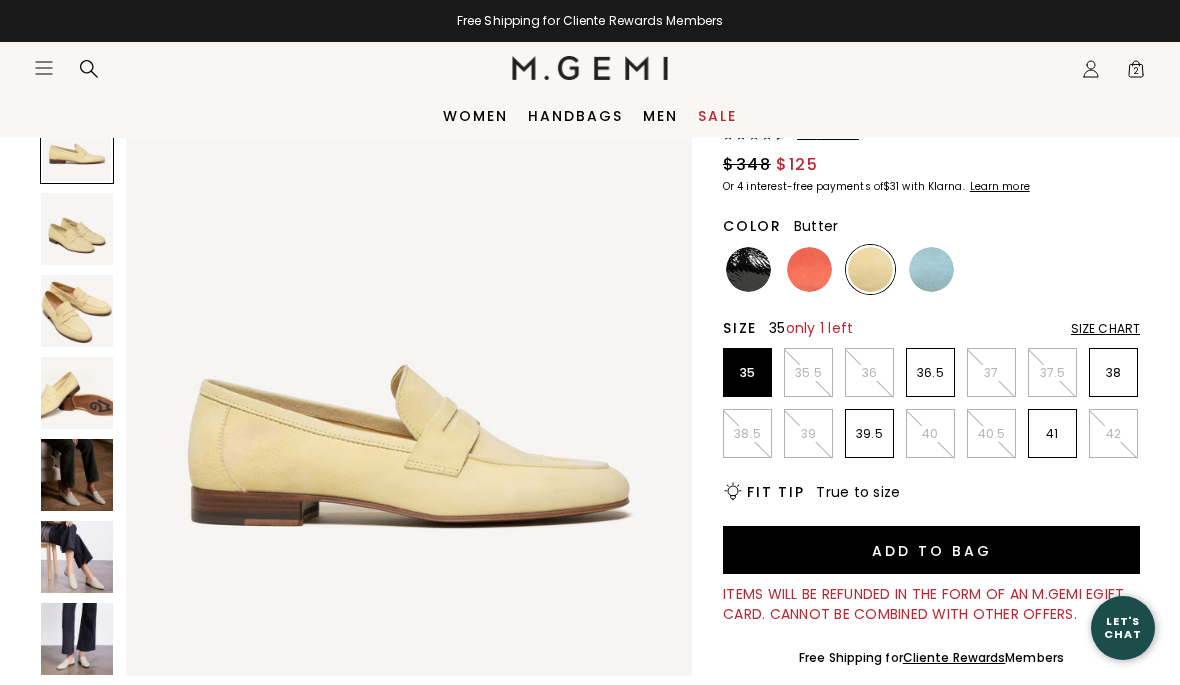 click on "Add to Bag" at bounding box center [931, 550] 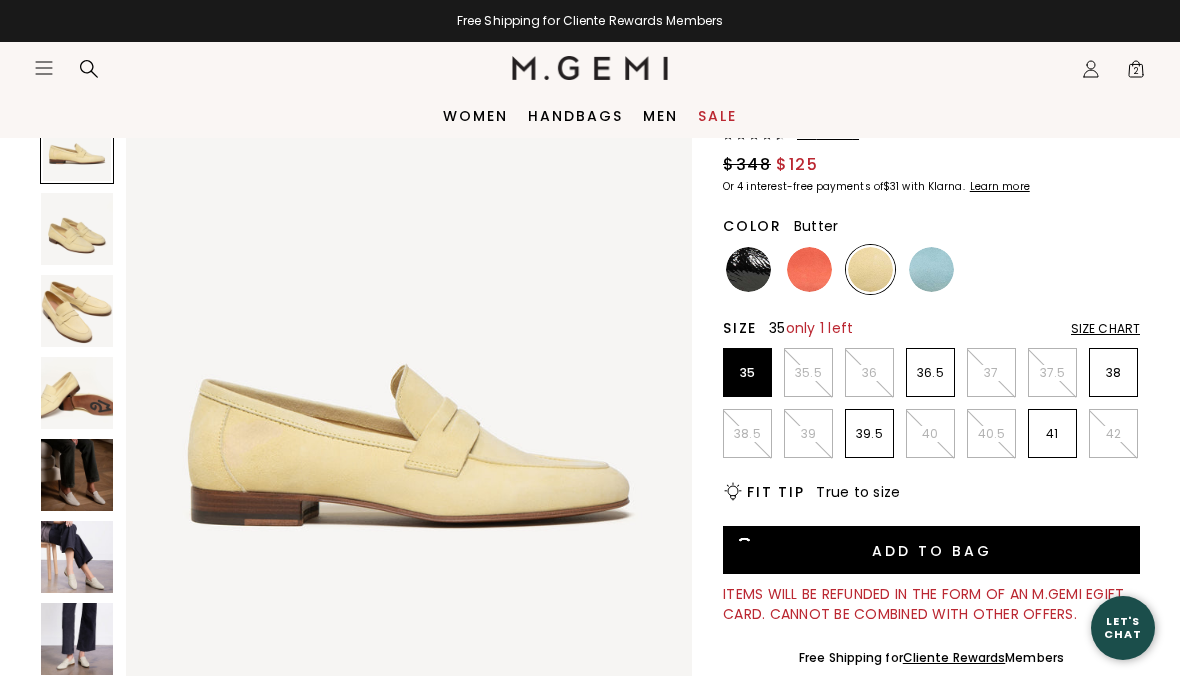 click on "Add to Bag" at bounding box center [931, 550] 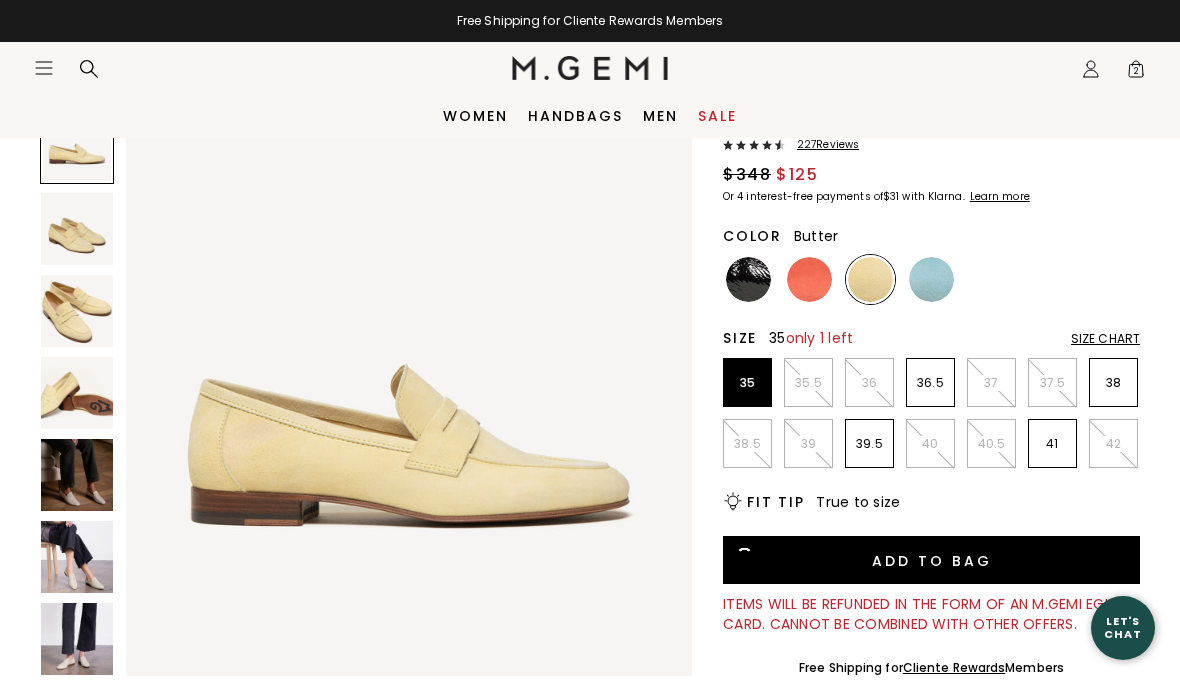 click on "Add to Bag" at bounding box center (931, 560) 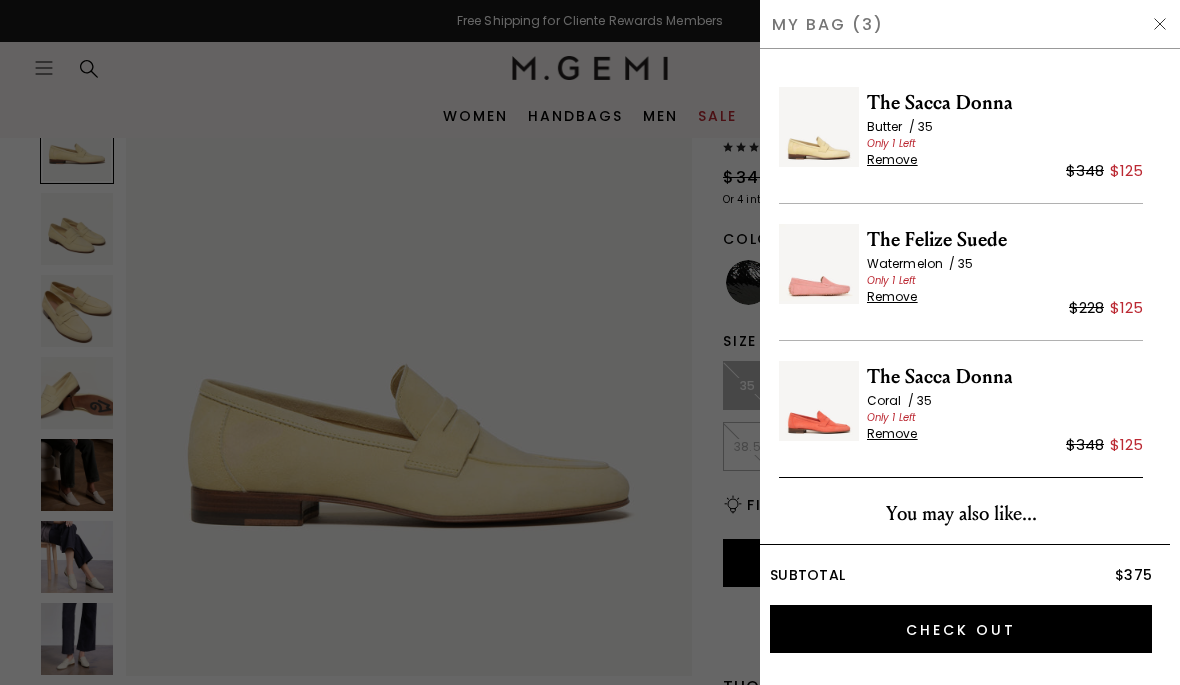 click at bounding box center (590, 342) 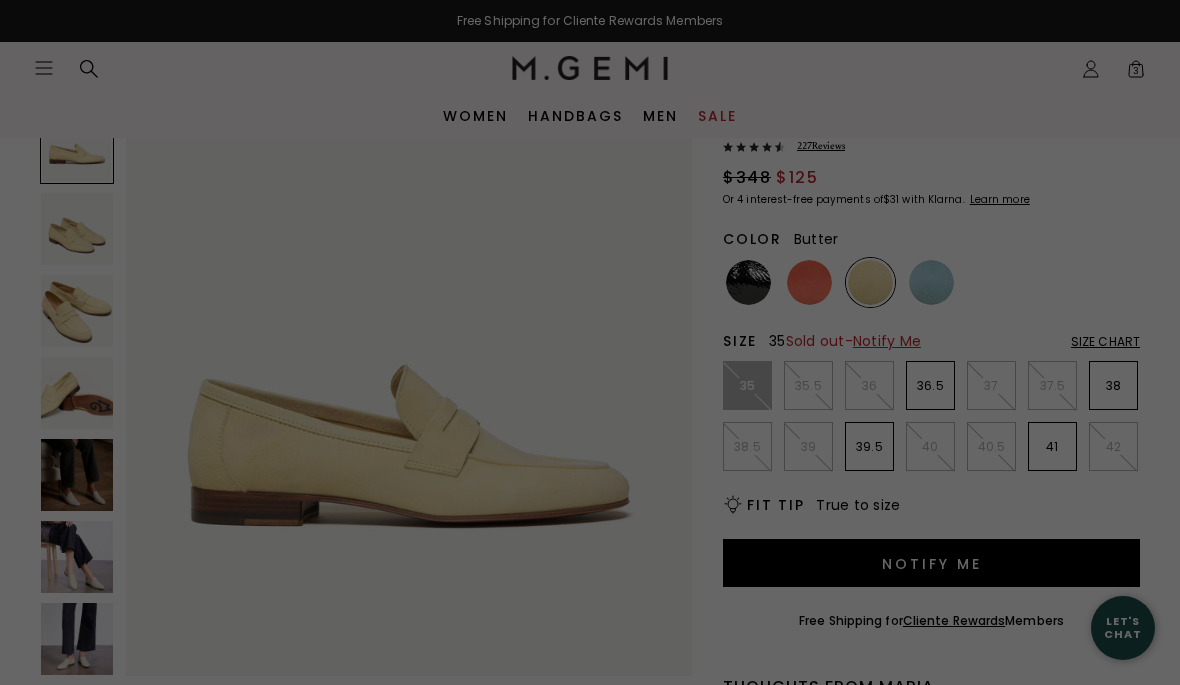 scroll, scrollTop: 133, scrollLeft: 0, axis: vertical 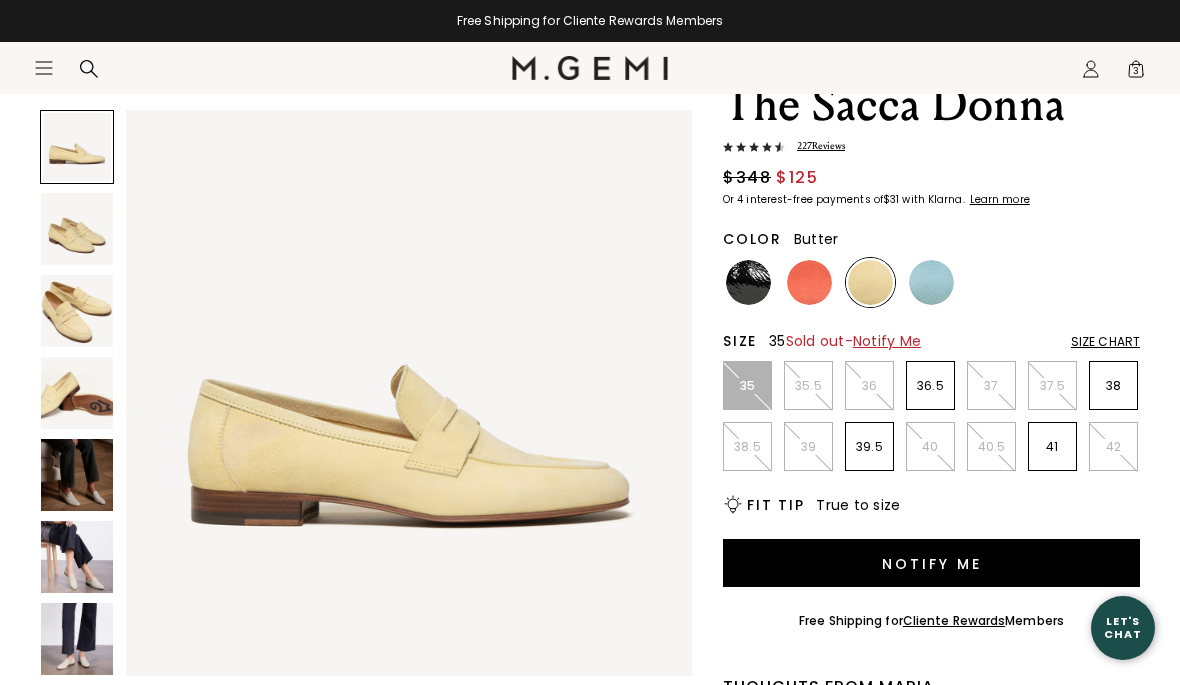 click on "35" at bounding box center (747, 386) 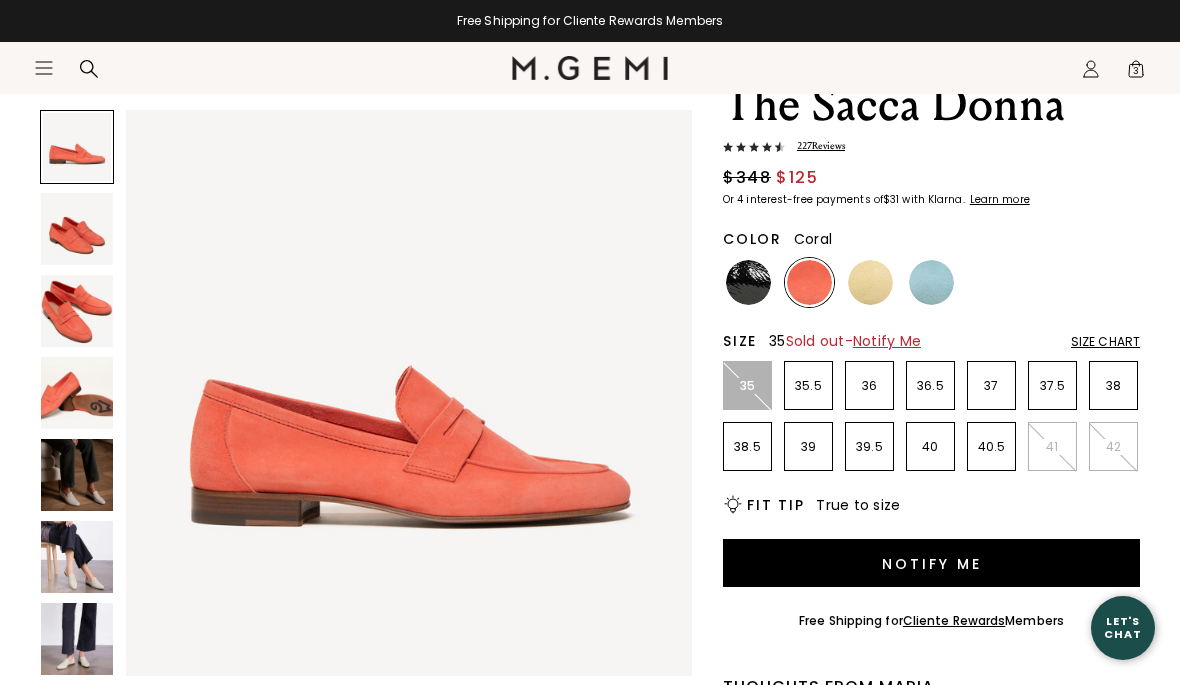 click on "Icons/20x20/bag@2x" 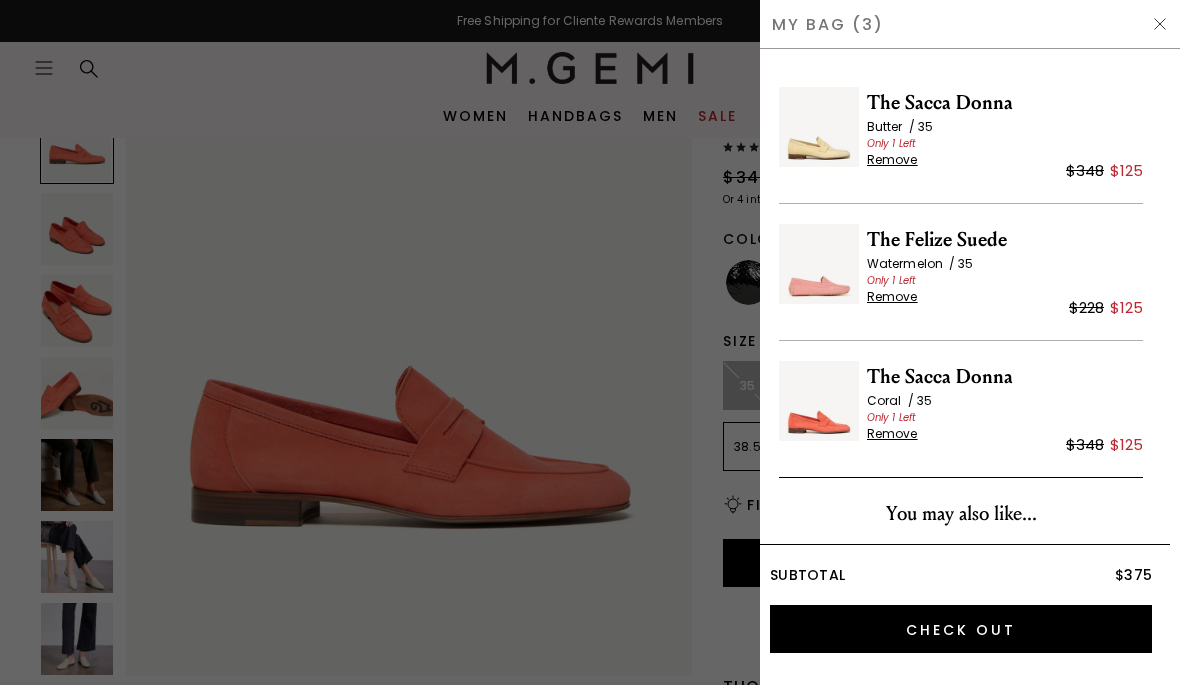 click on "Remove" at bounding box center [892, 297] 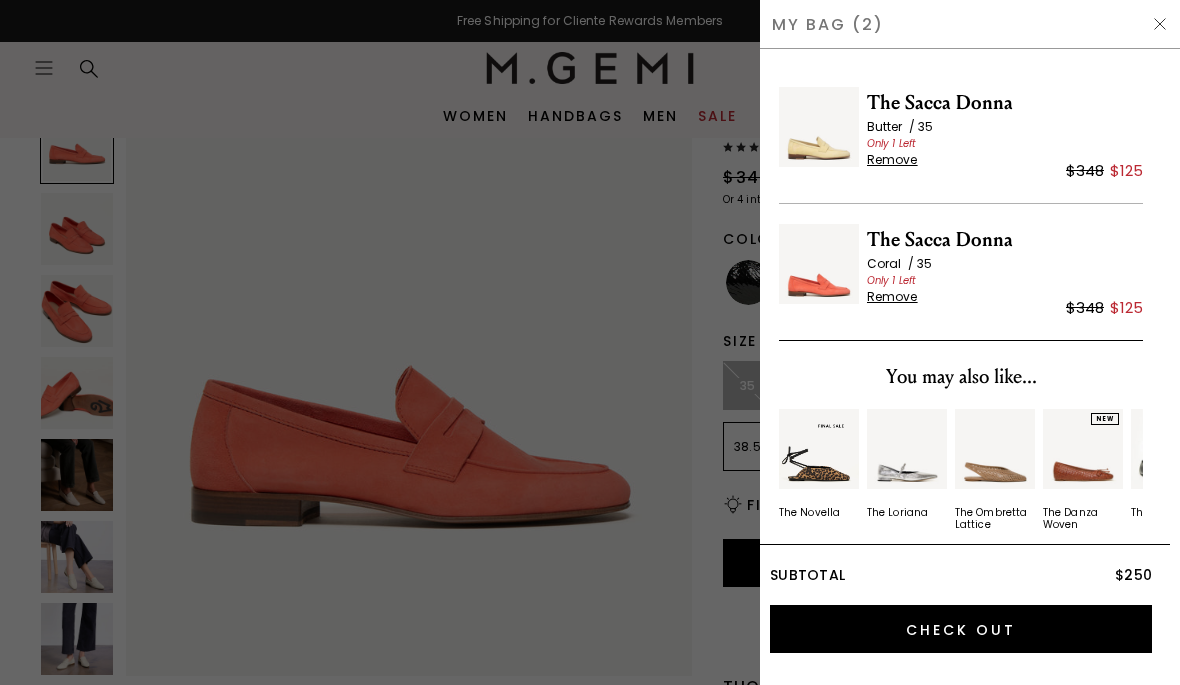 click on "Check Out" at bounding box center (961, 629) 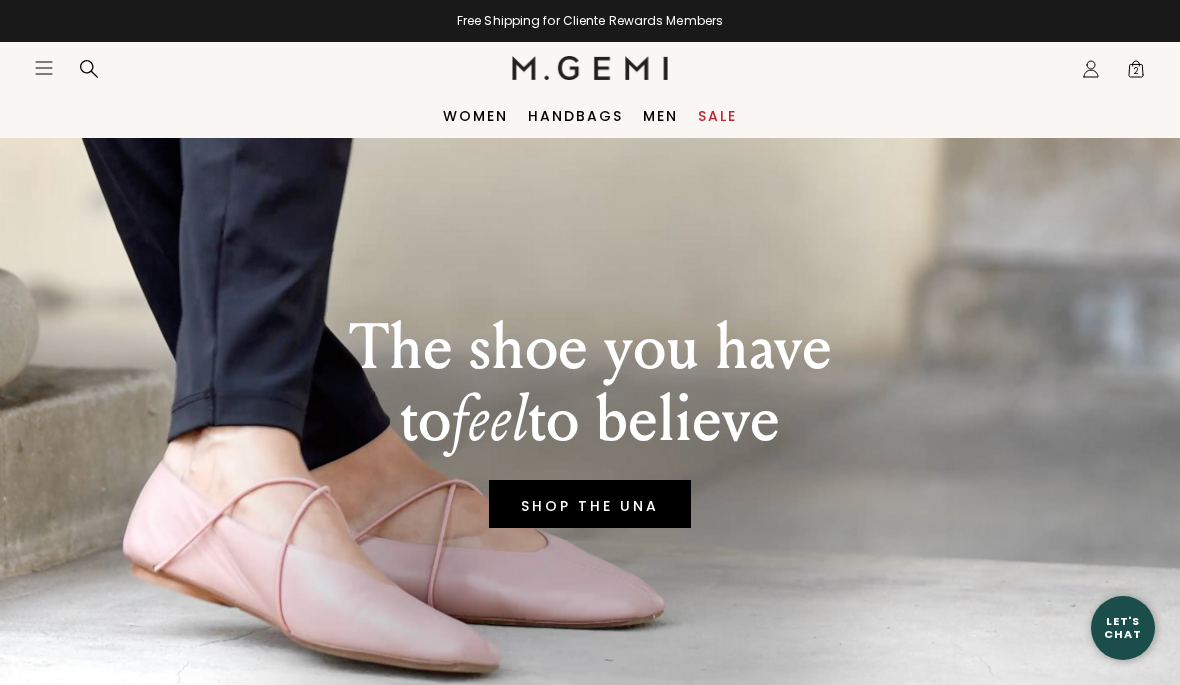 scroll, scrollTop: 0, scrollLeft: 0, axis: both 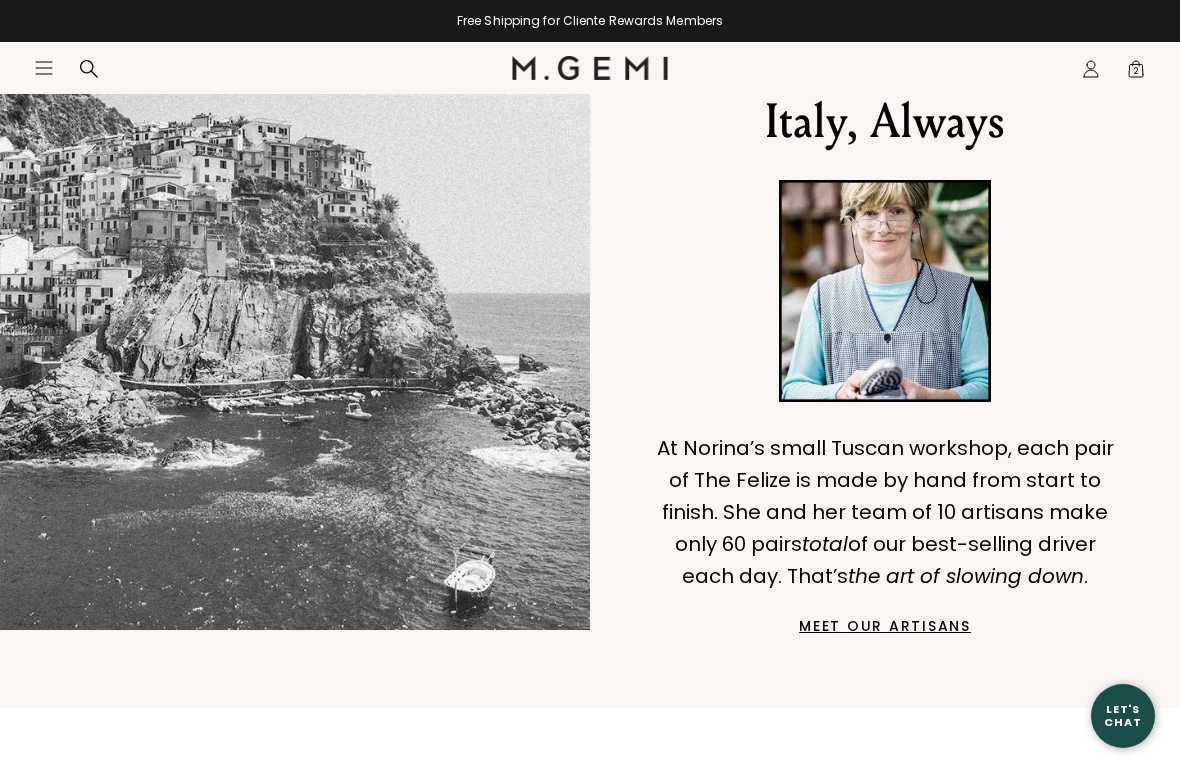 click on "MEET OUR ARTISANS" at bounding box center (885, 626) 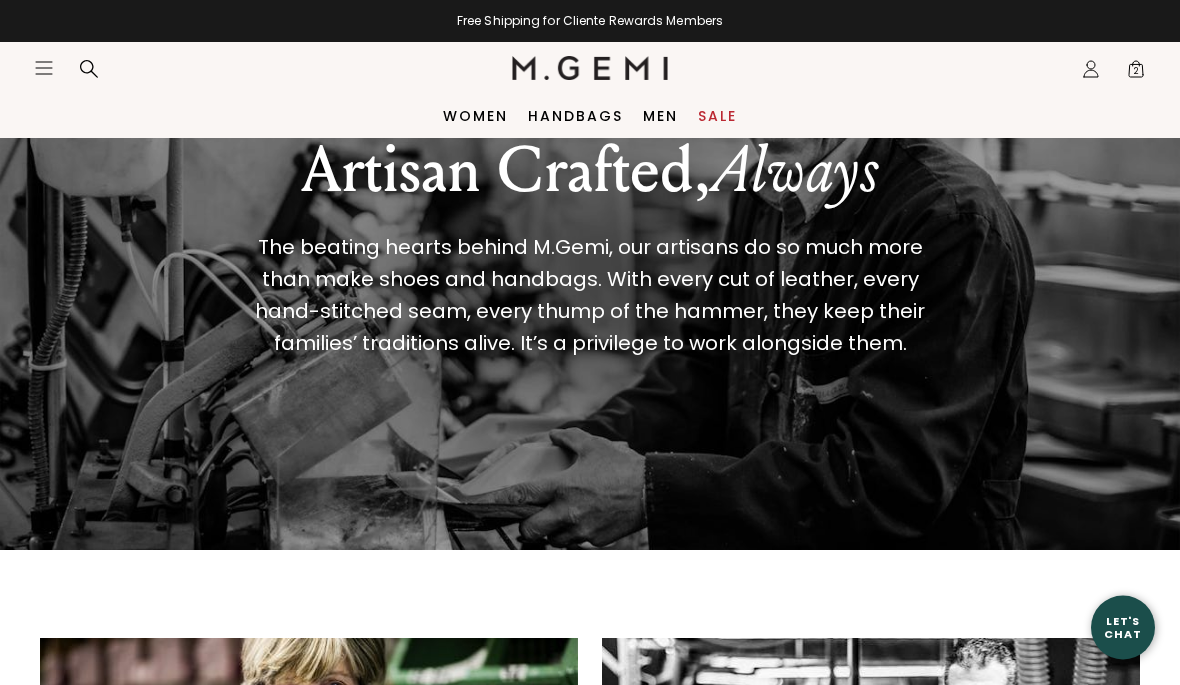 scroll, scrollTop: 0, scrollLeft: 0, axis: both 